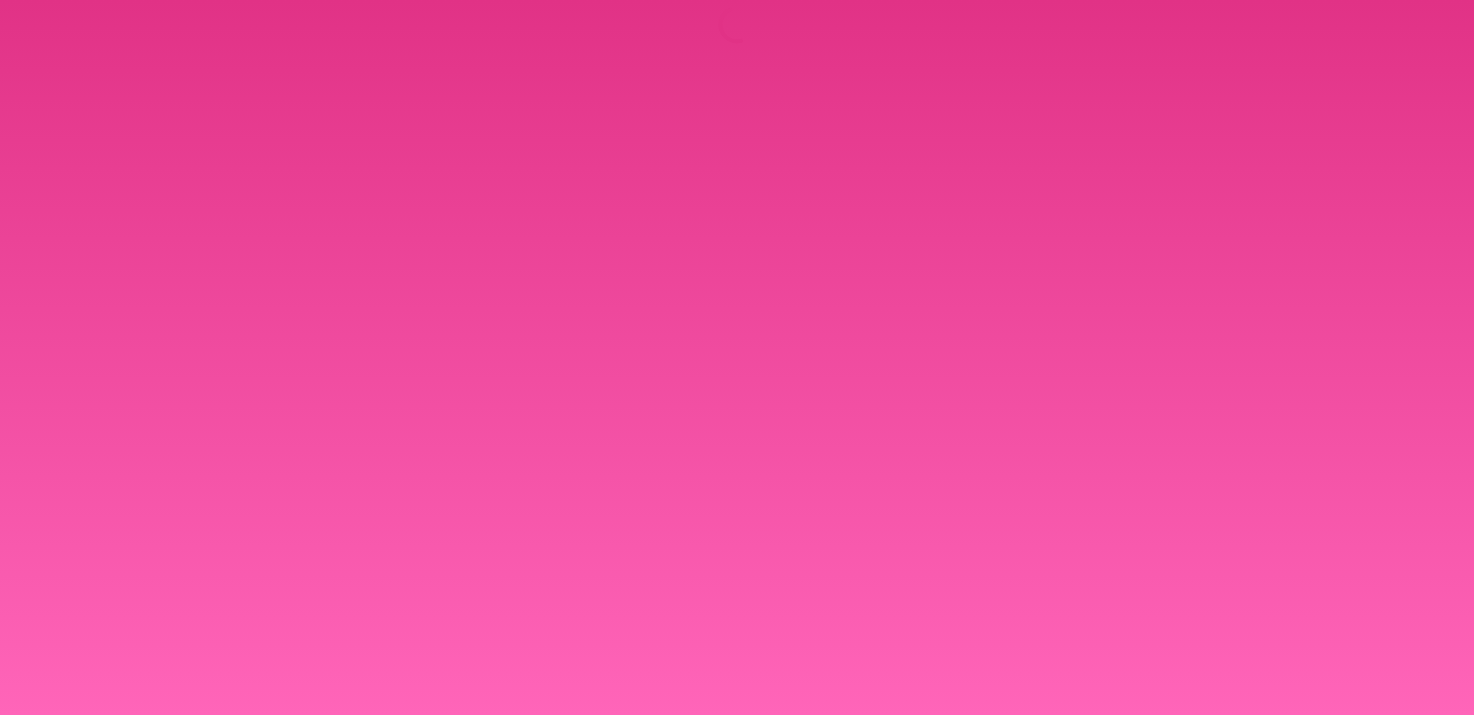scroll, scrollTop: 0, scrollLeft: 0, axis: both 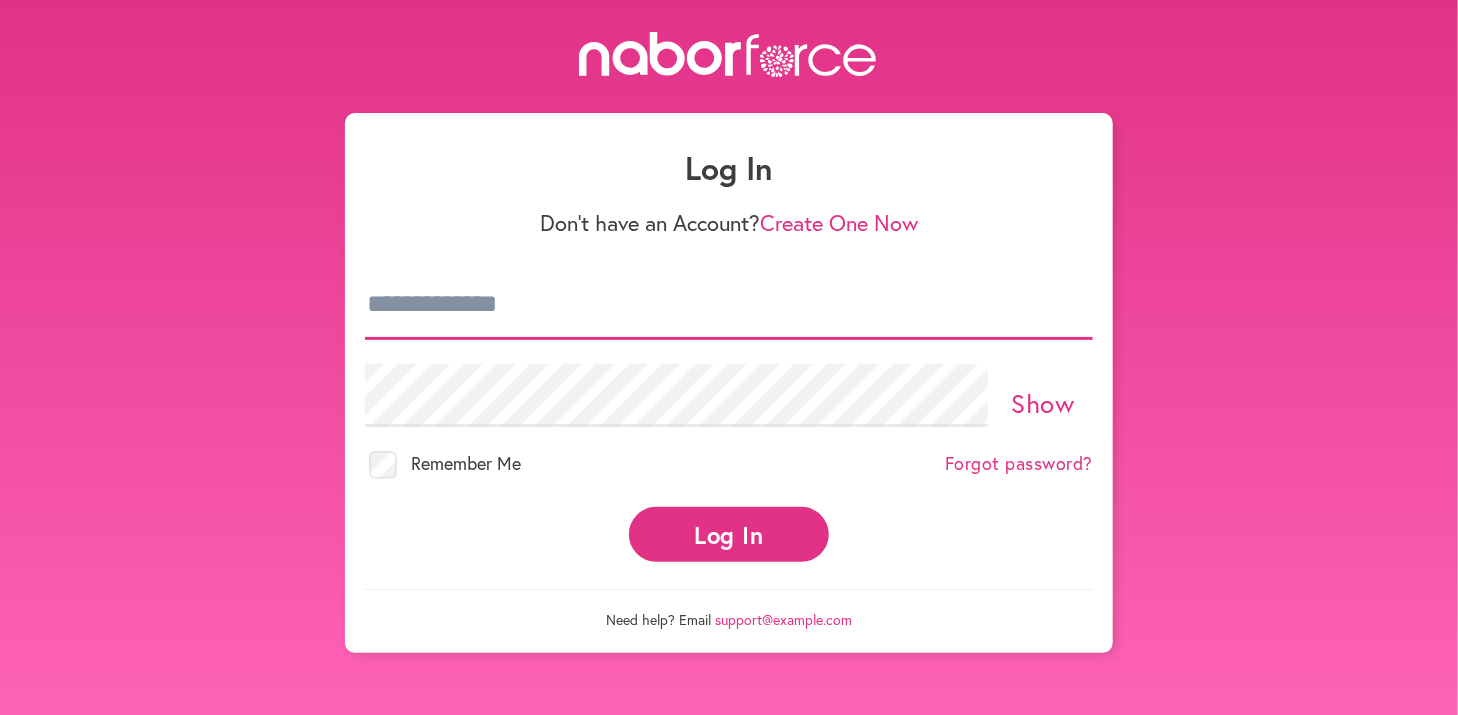 type on "**********" 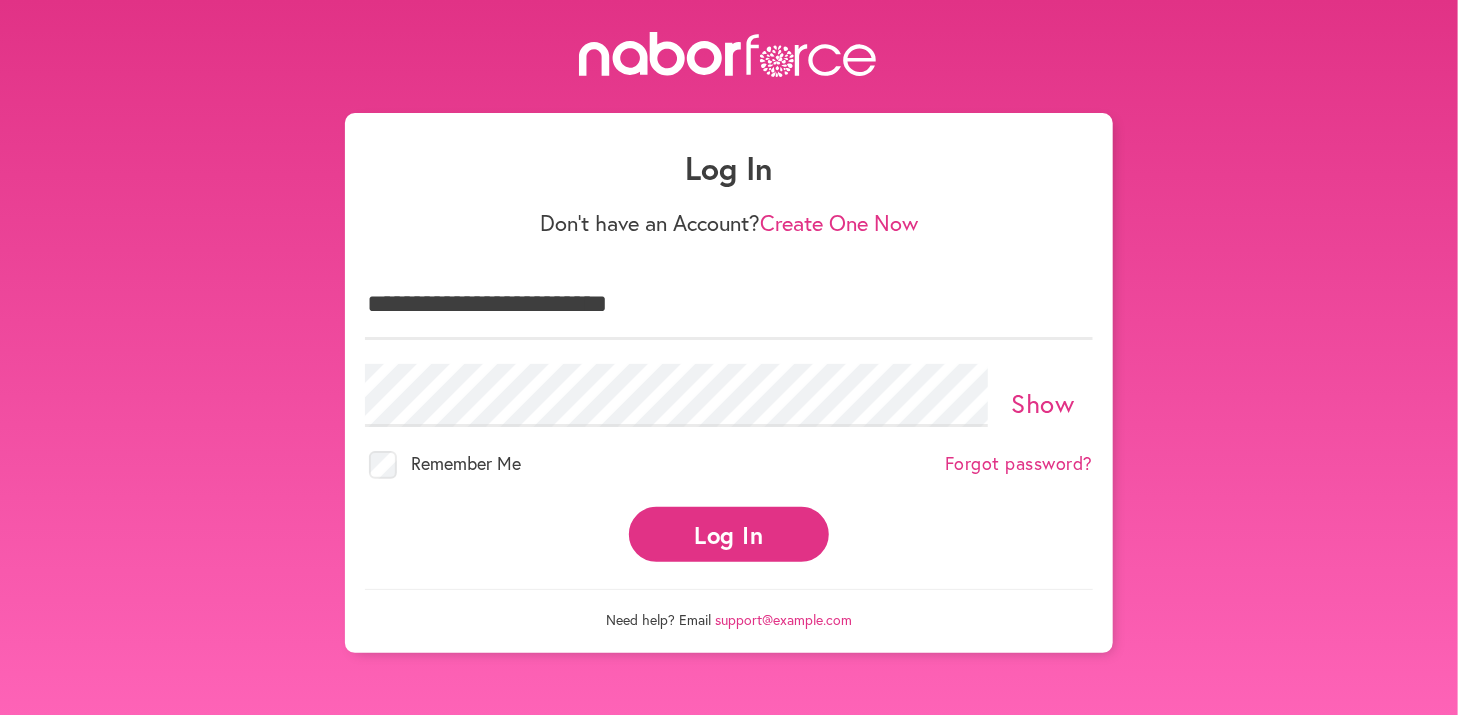 click on "Show" at bounding box center [1043, 403] 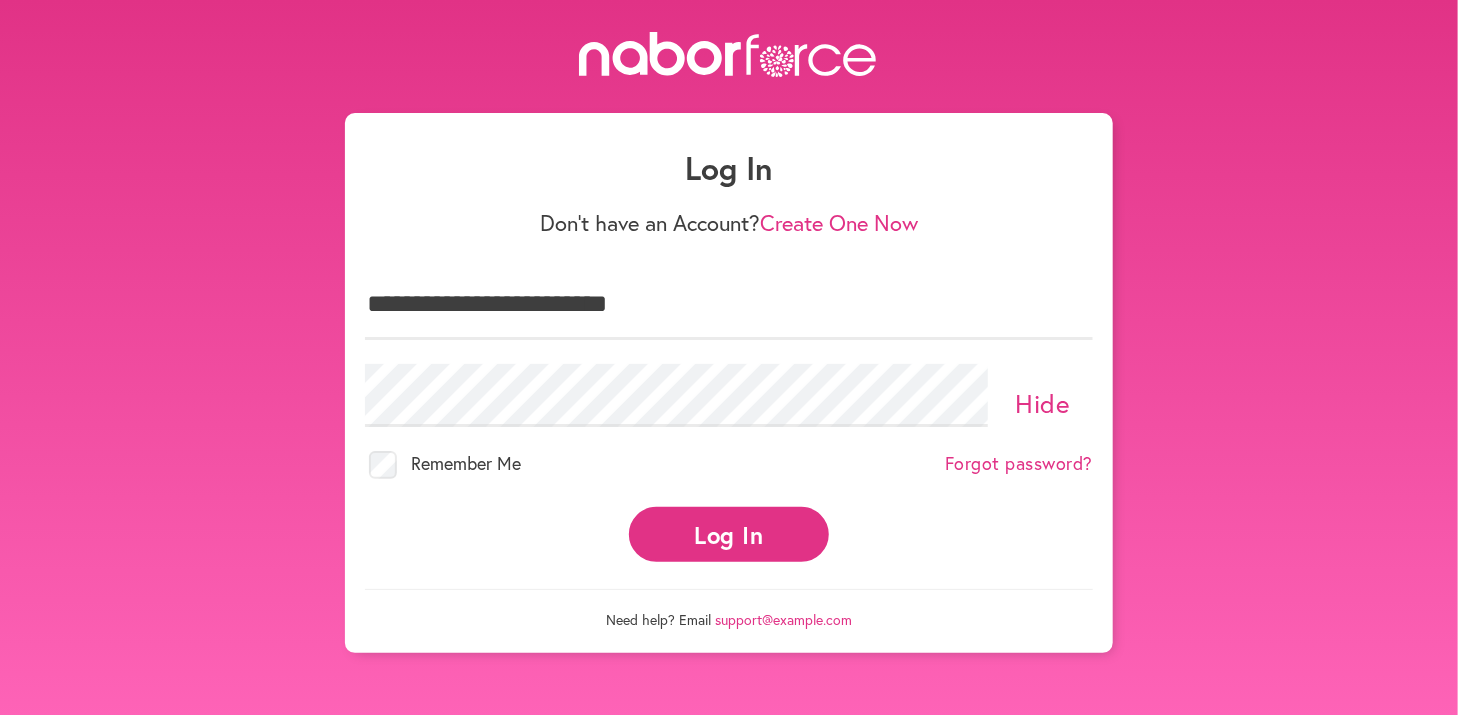 click on "Hide" at bounding box center [1043, 403] 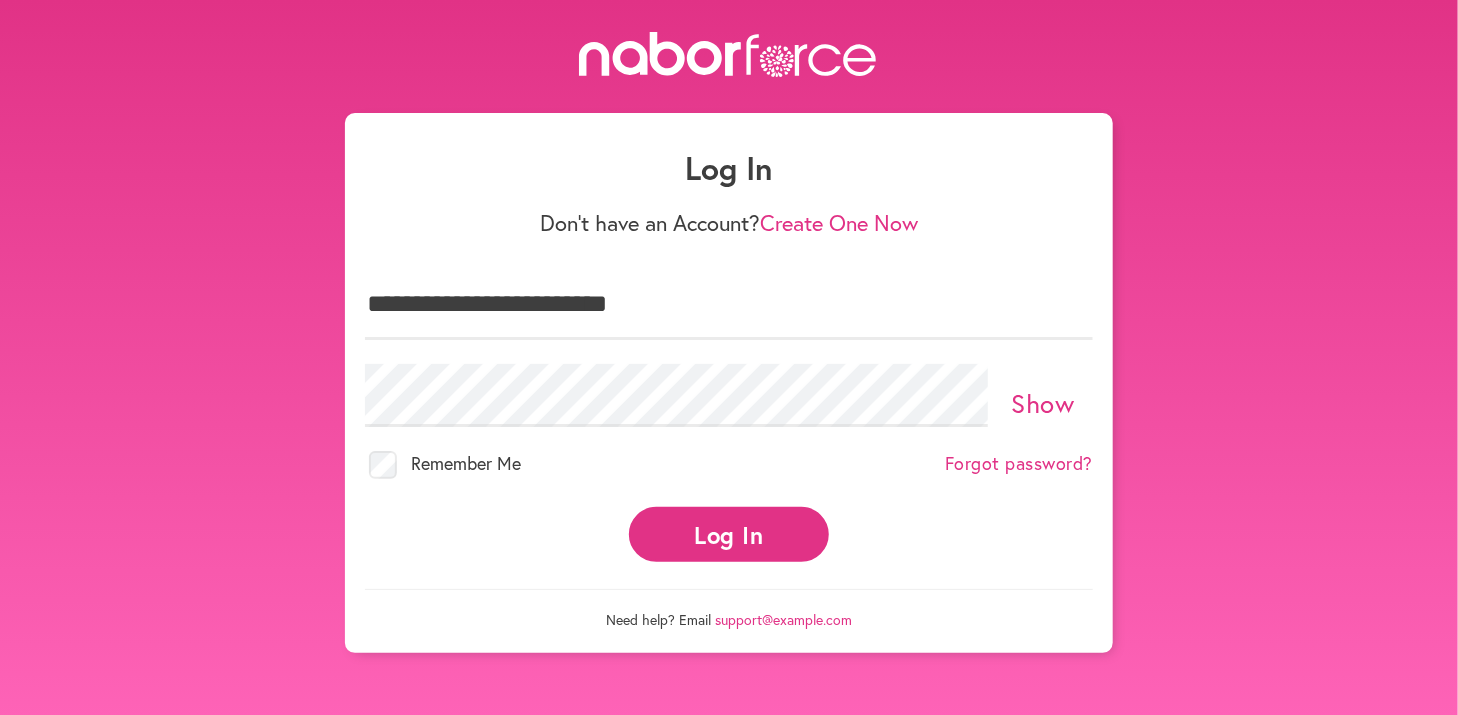click on "Log In" at bounding box center [729, 534] 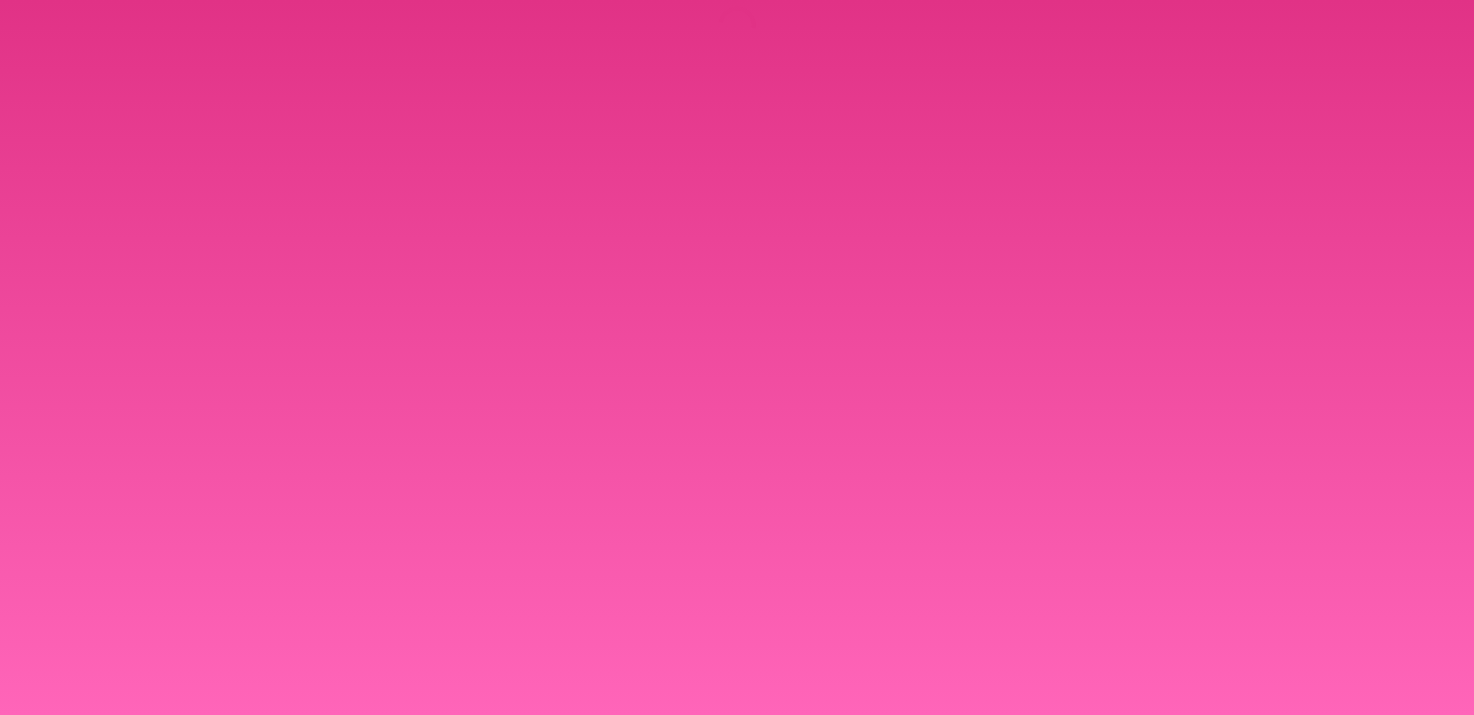 scroll, scrollTop: 0, scrollLeft: 0, axis: both 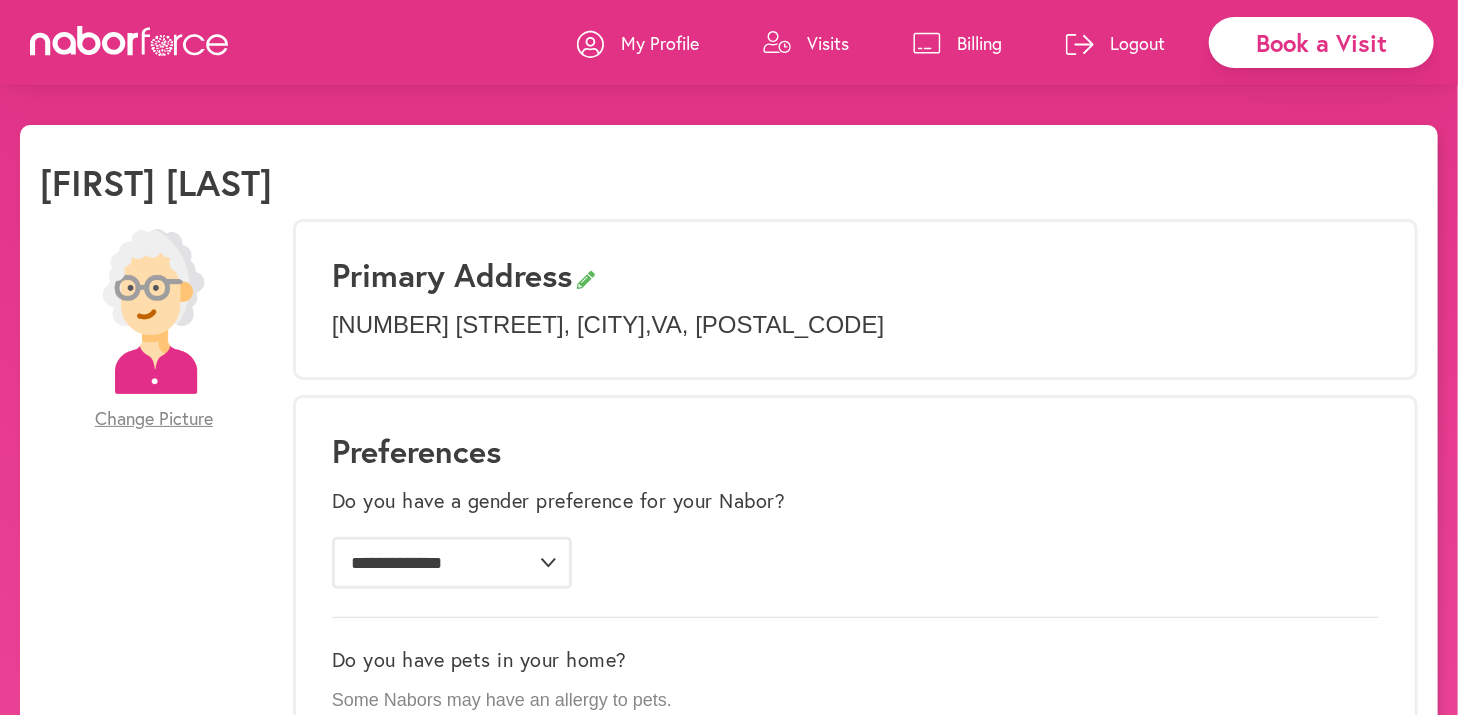 click on "Visits" at bounding box center [828, 43] 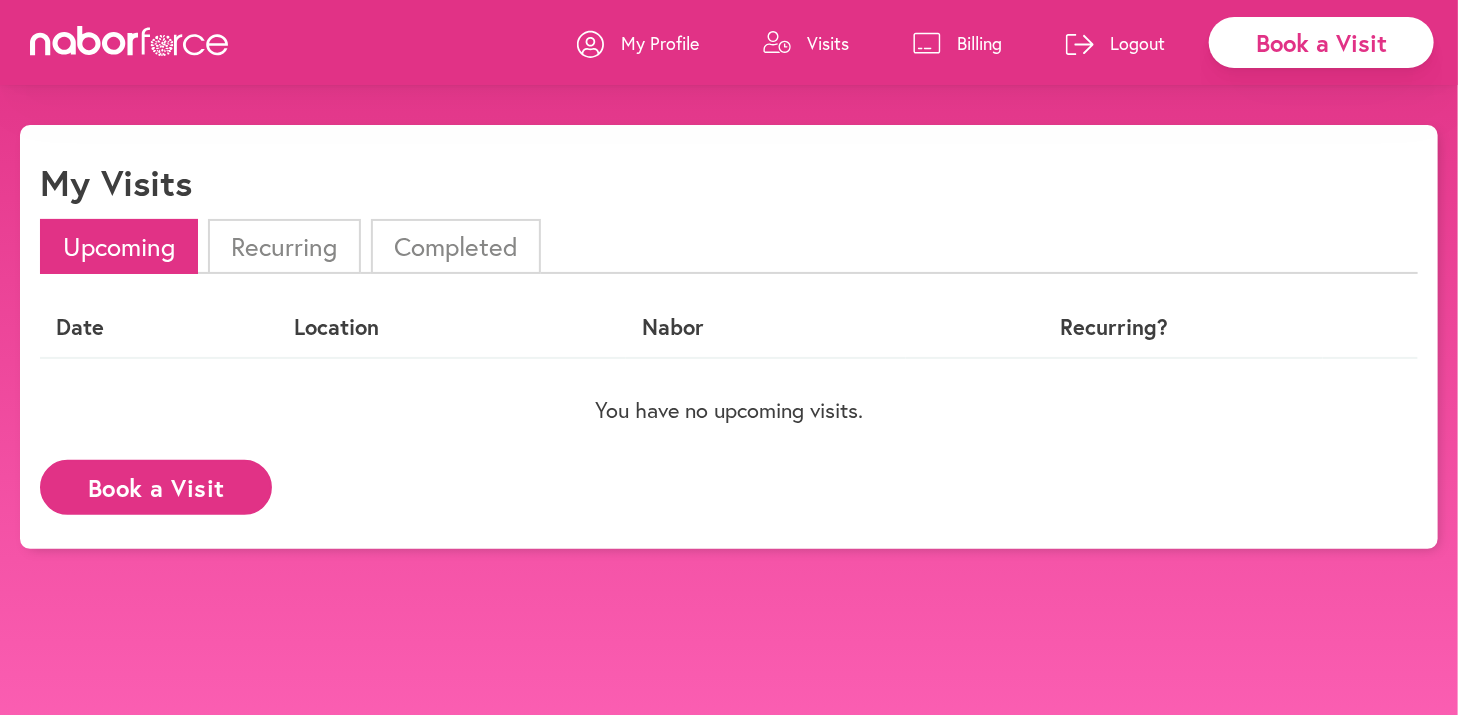 click on "Completed" at bounding box center [456, 246] 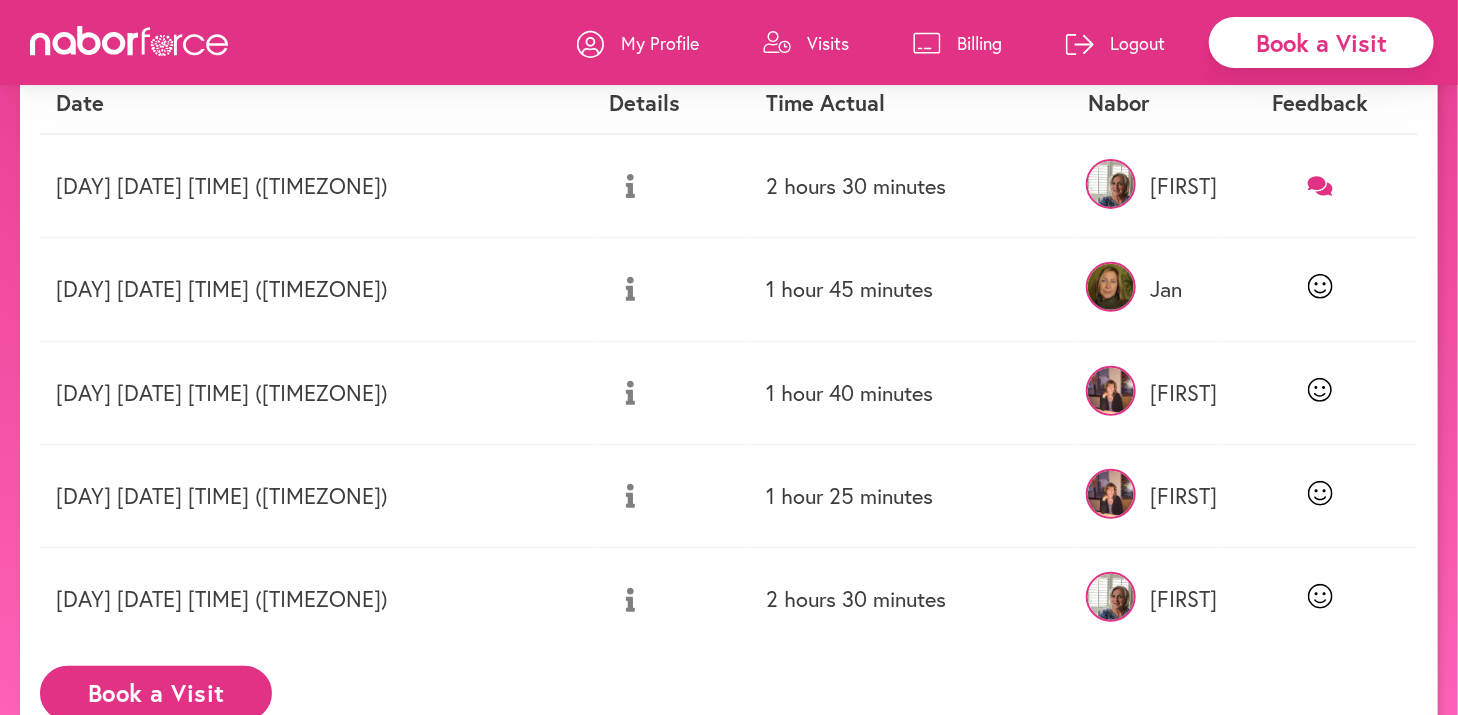 scroll, scrollTop: 180, scrollLeft: 0, axis: vertical 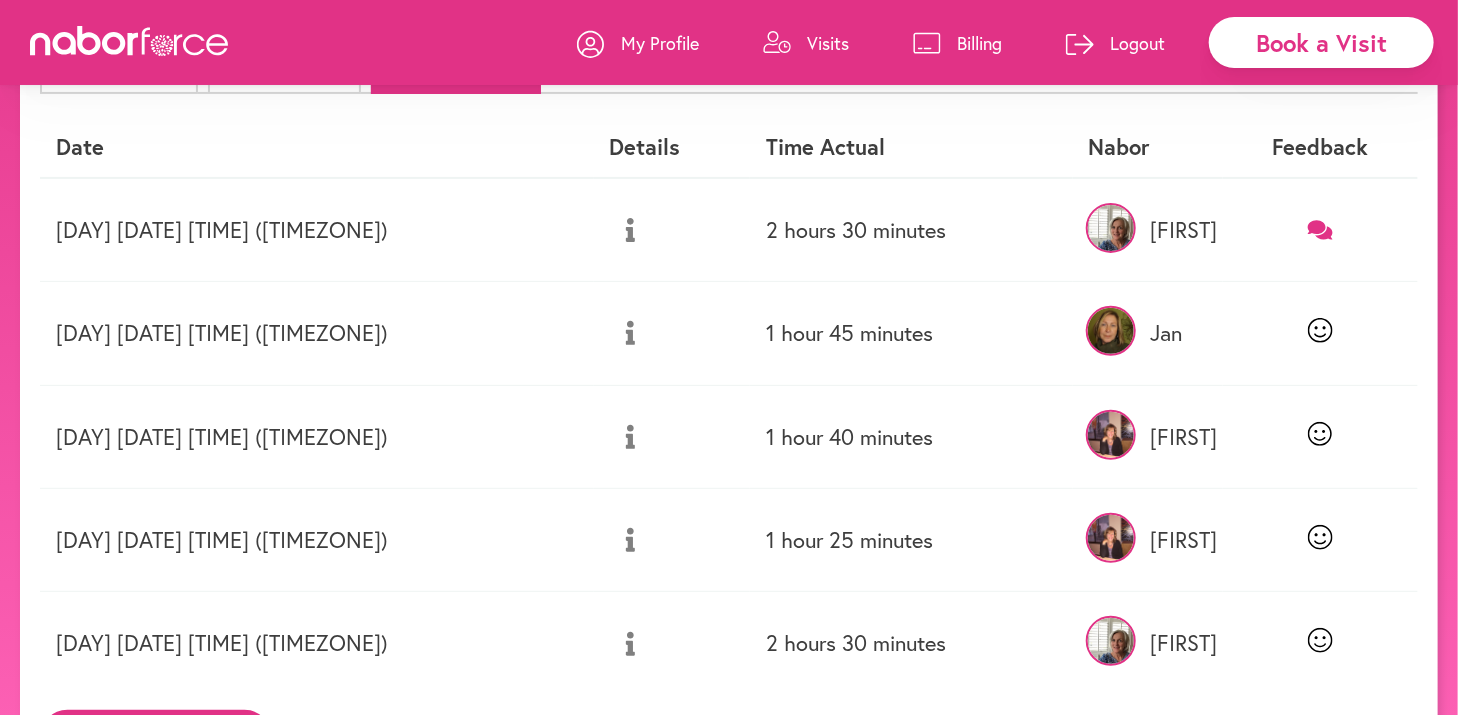 click 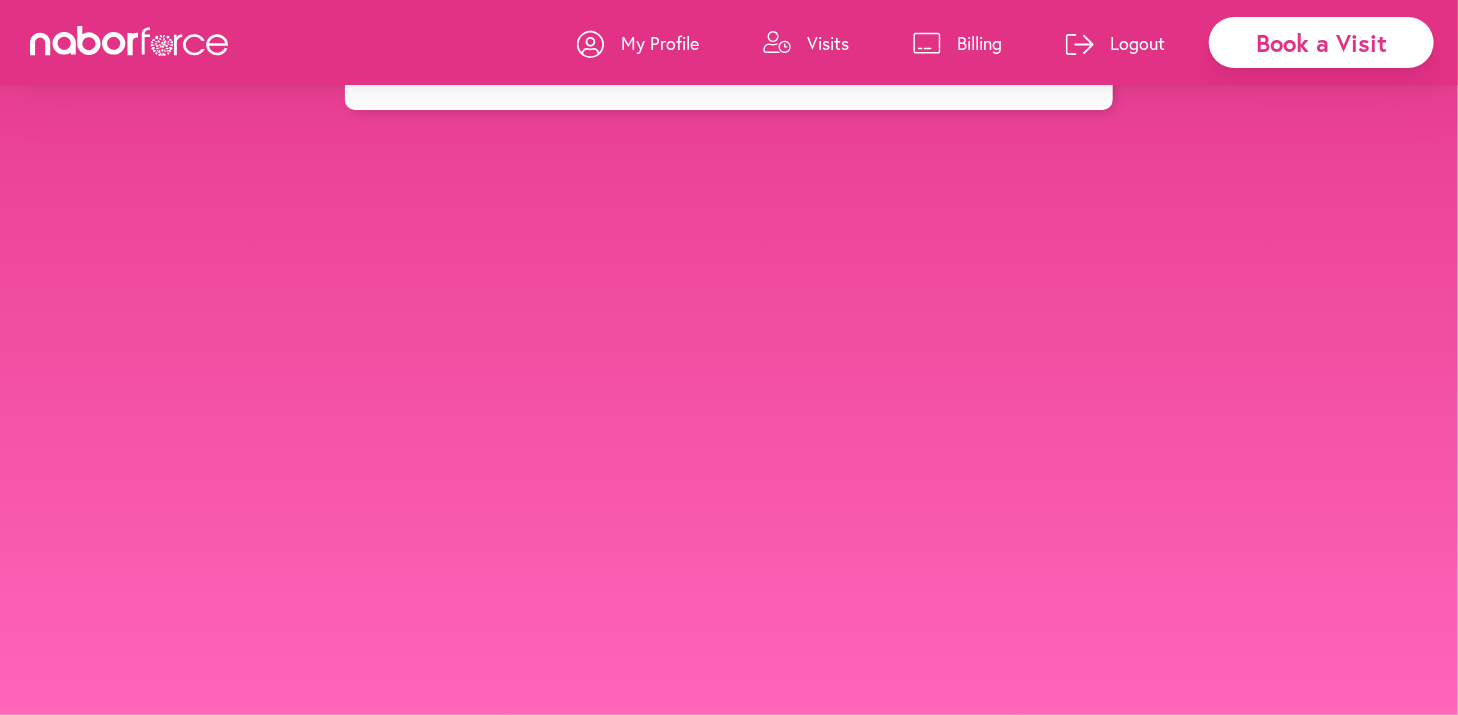 scroll, scrollTop: 0, scrollLeft: 0, axis: both 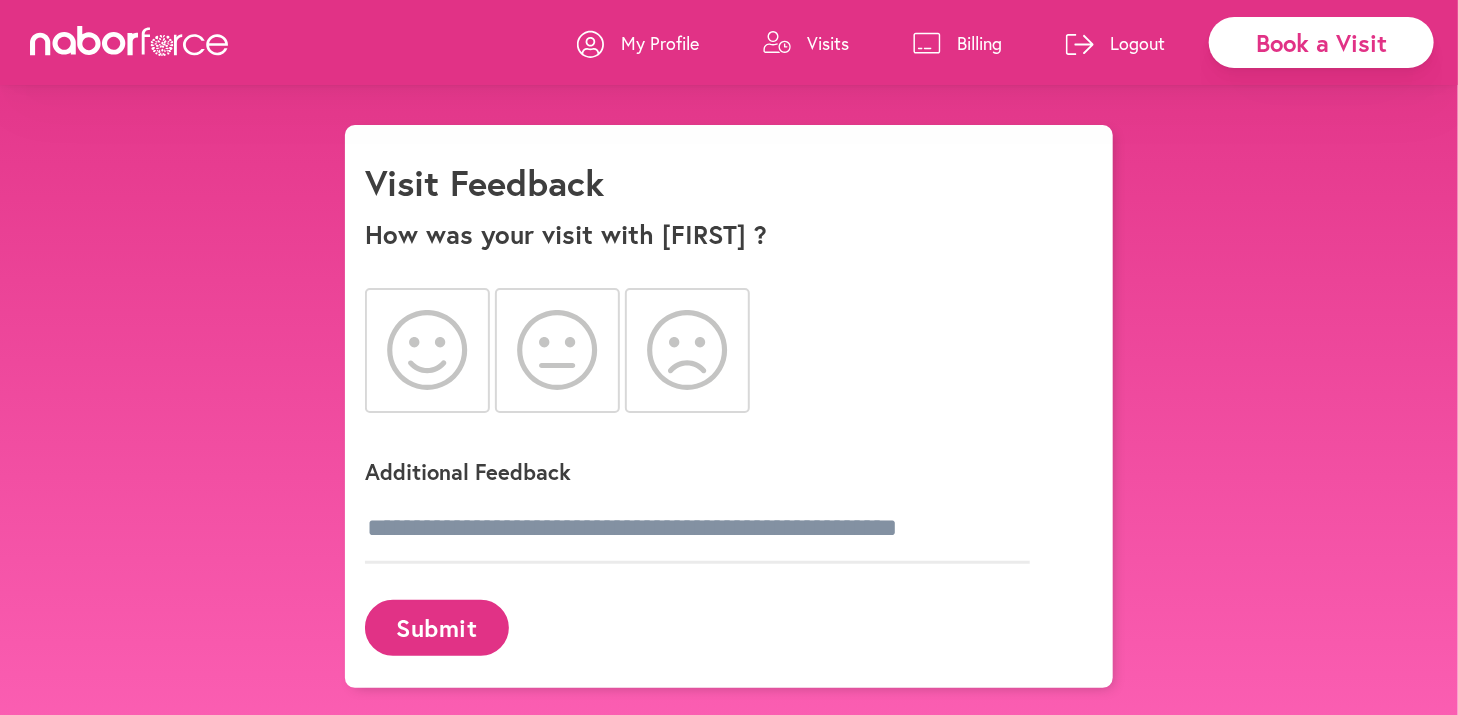 click 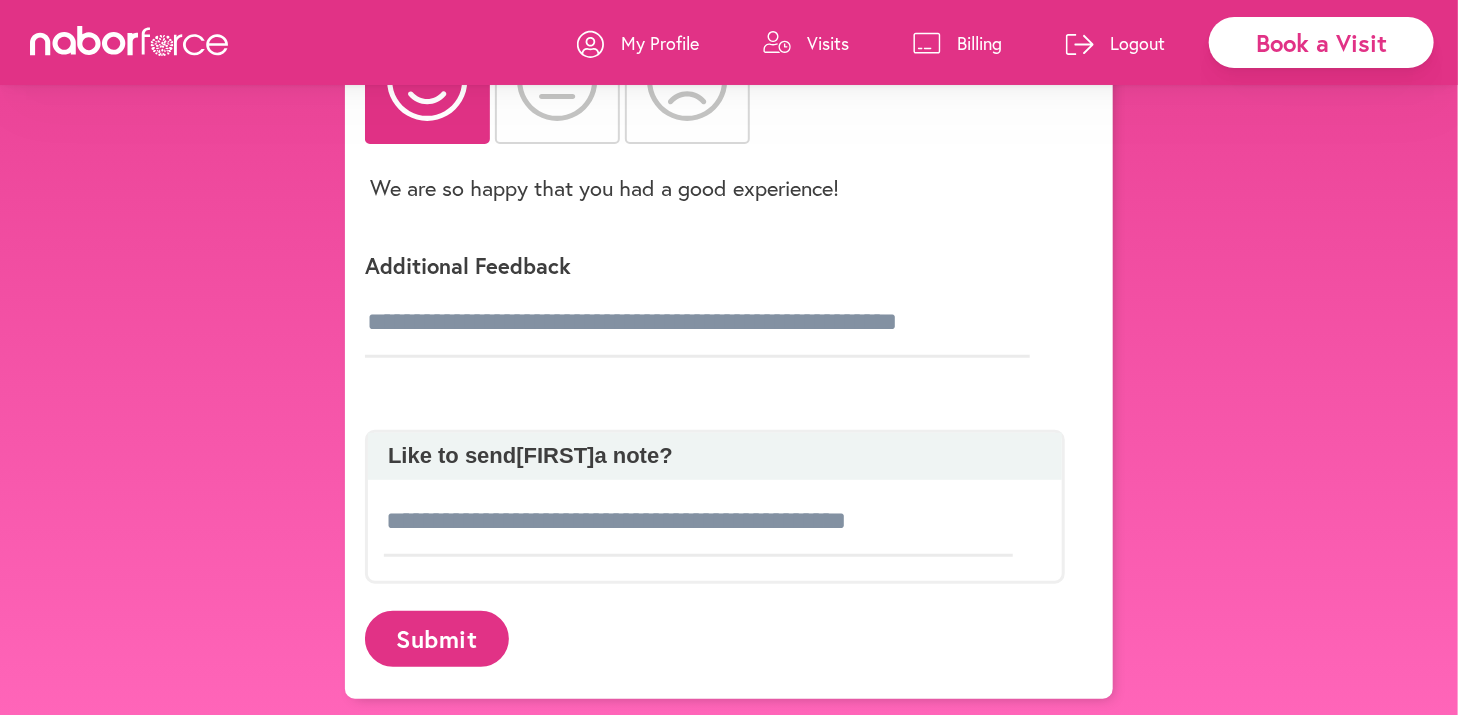 scroll, scrollTop: 270, scrollLeft: 0, axis: vertical 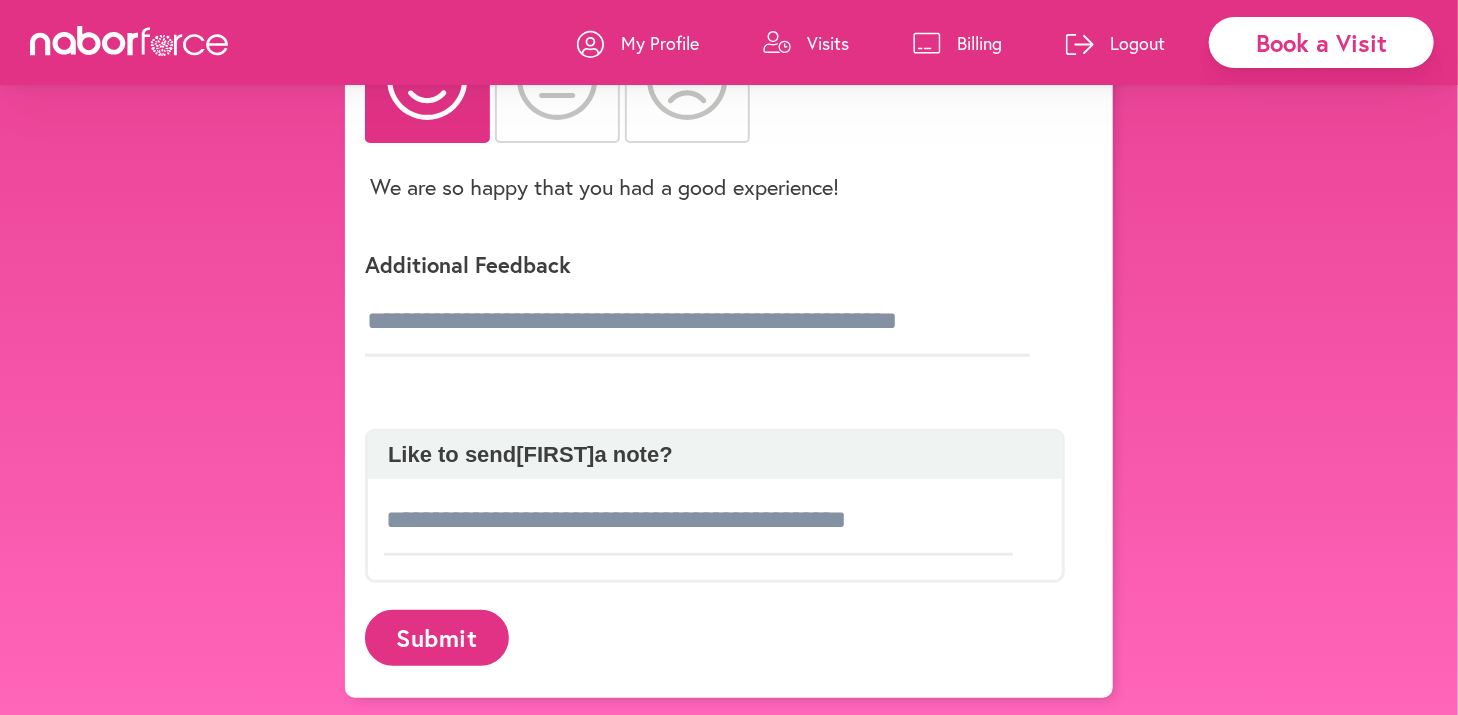 click on "Submit" at bounding box center [437, 637] 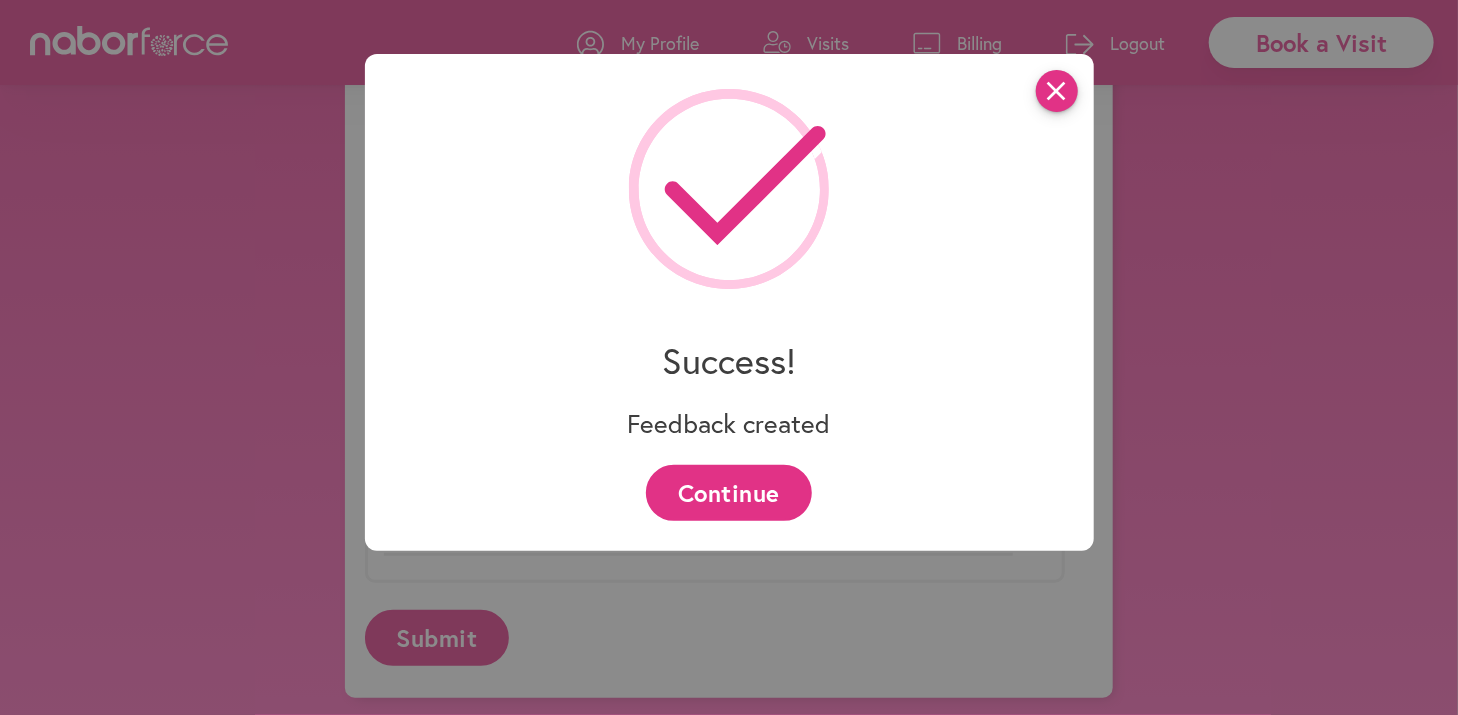 click on "close" at bounding box center (1057, 91) 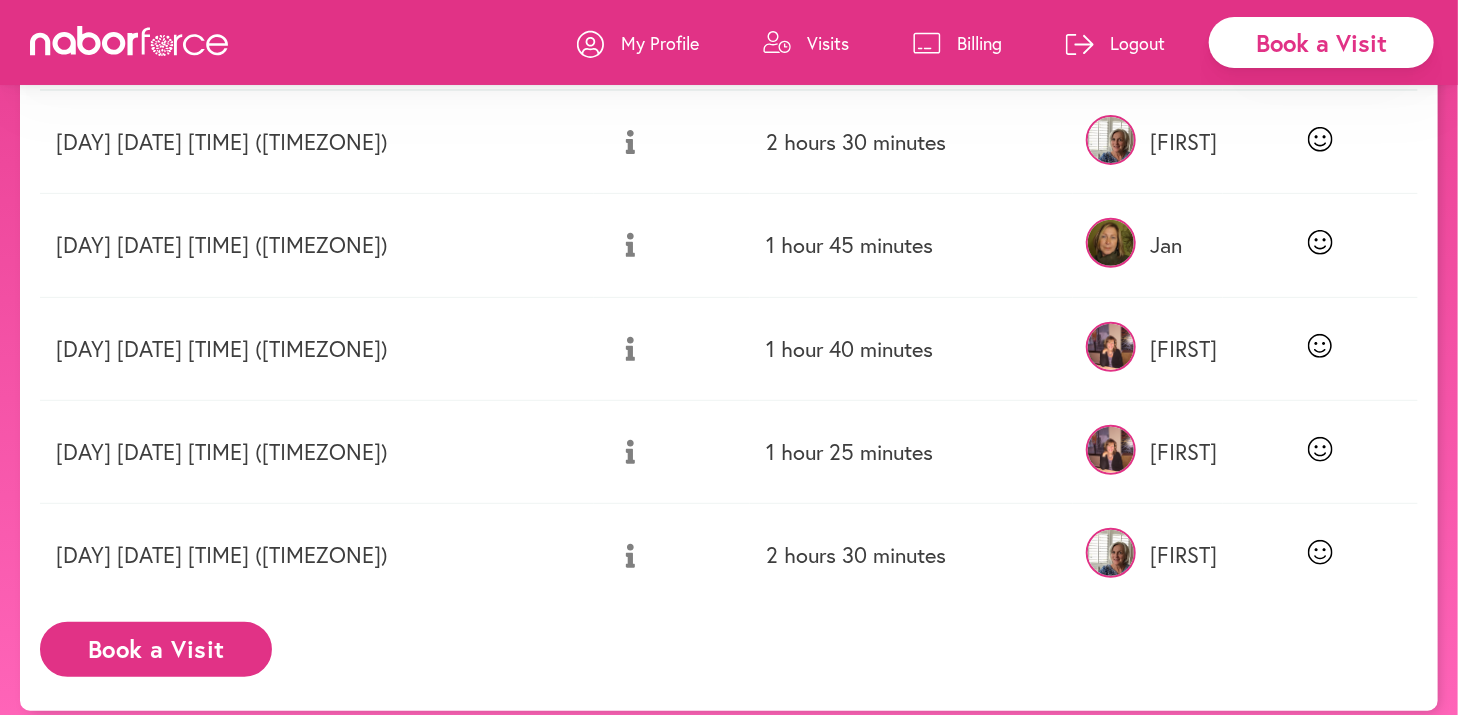 scroll, scrollTop: 280, scrollLeft: 0, axis: vertical 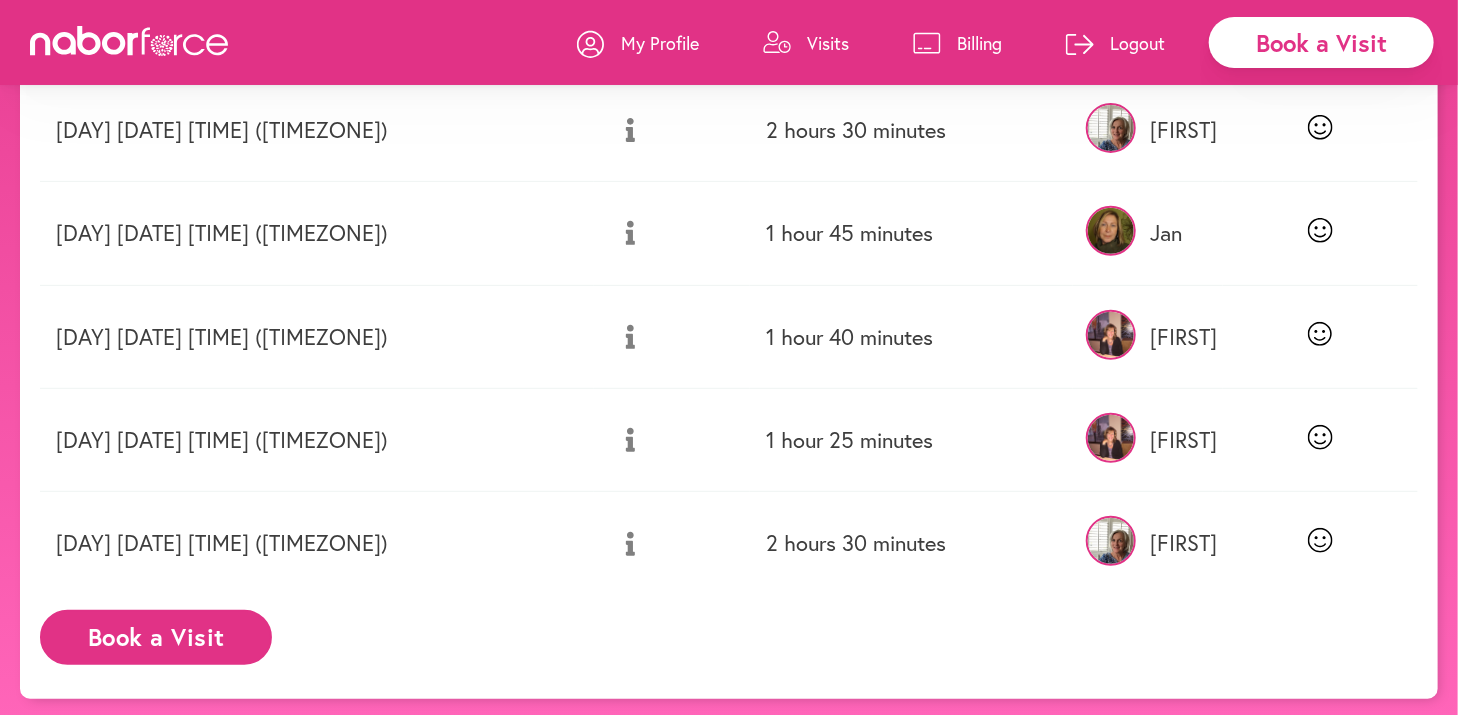 click on "Book a Visit" at bounding box center [156, 637] 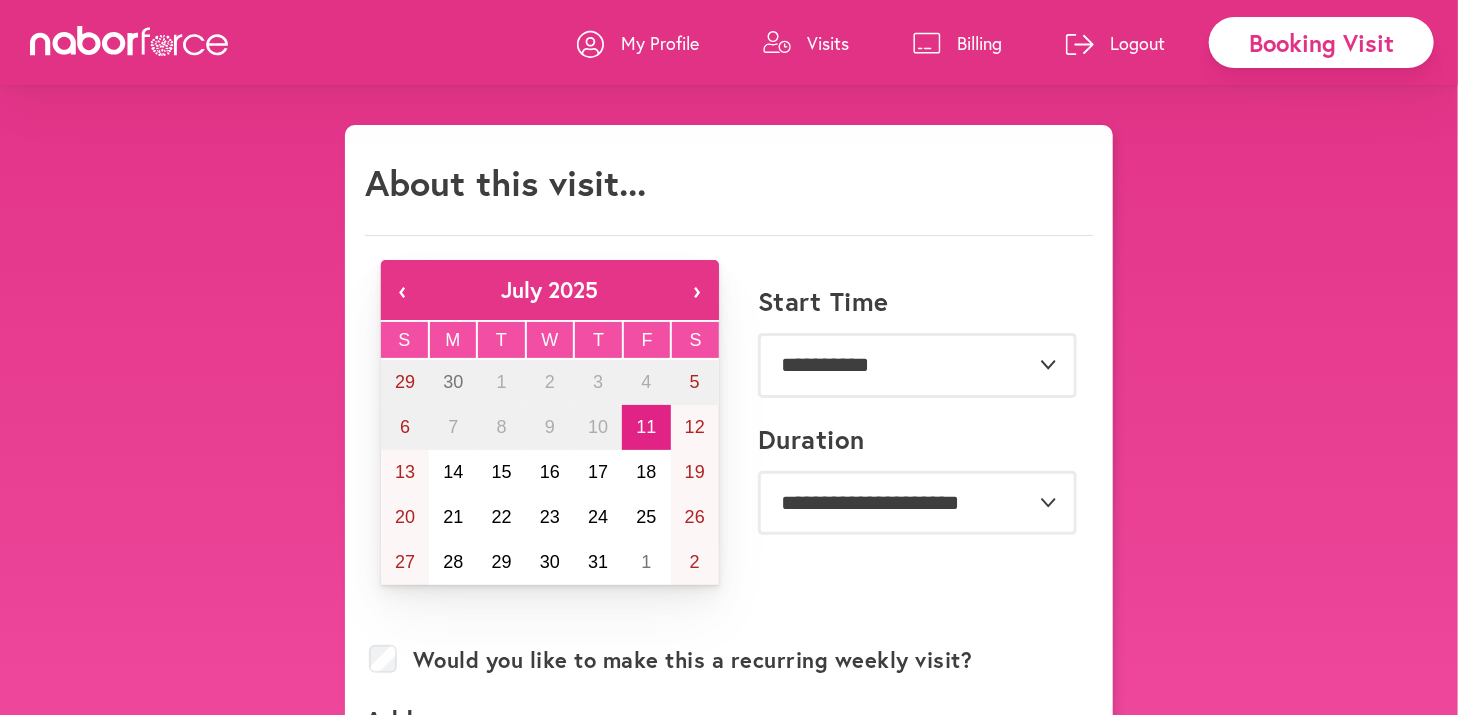 click on "›" at bounding box center (697, 290) 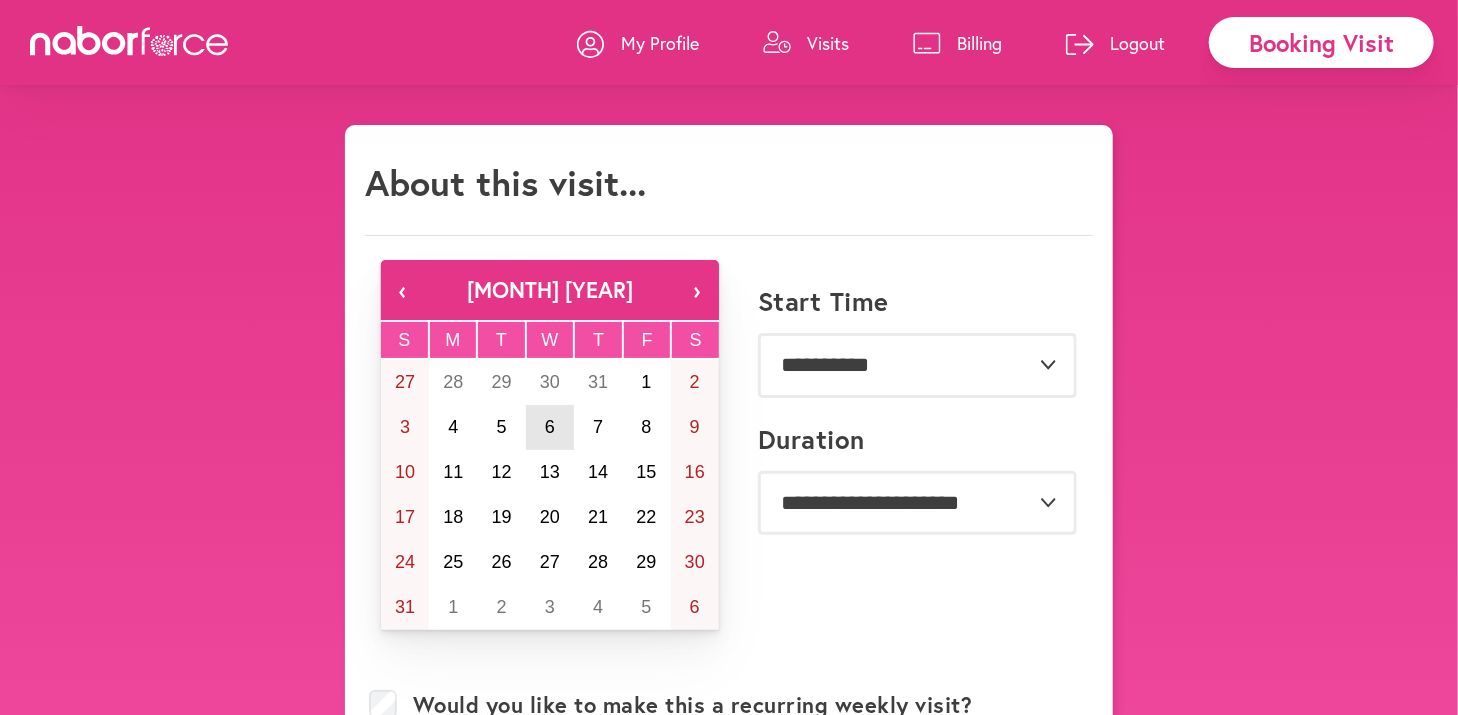 click on "6" at bounding box center [550, 427] 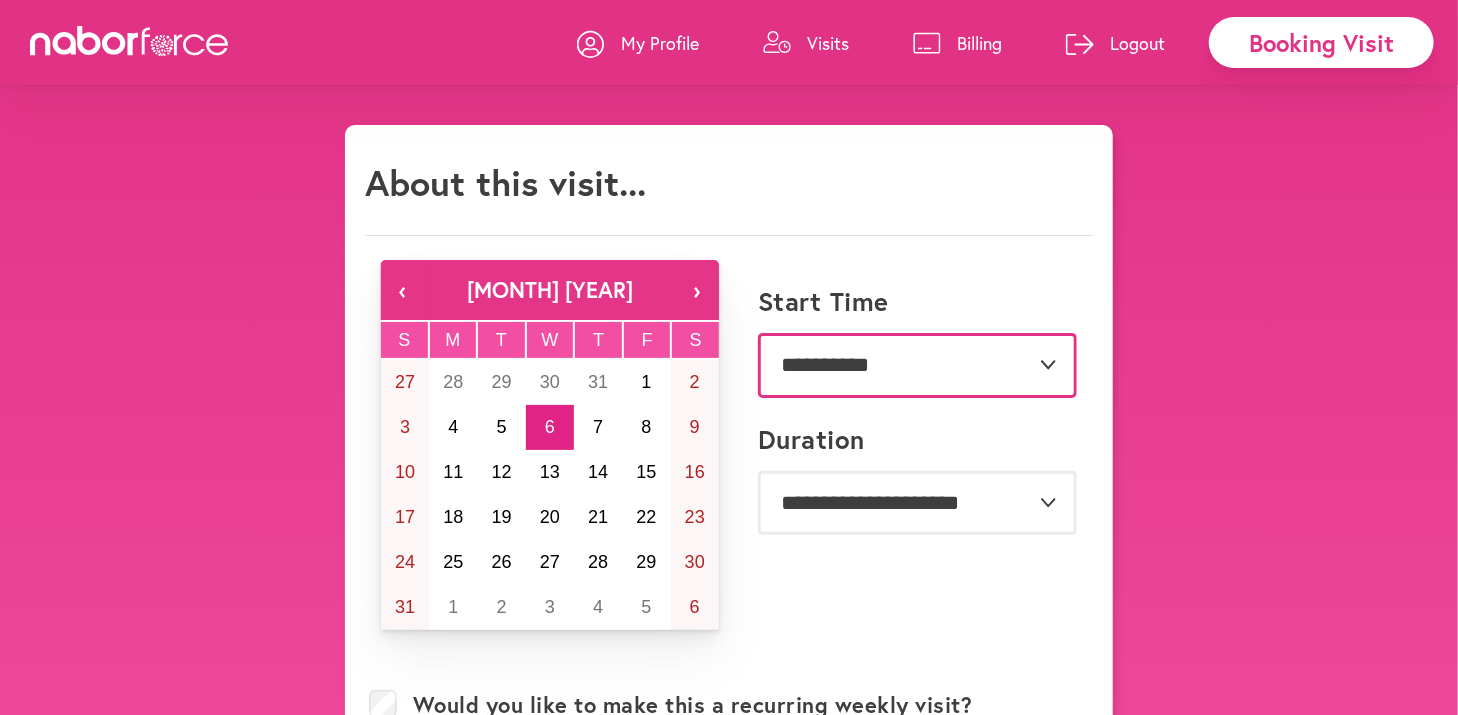 click on "**********" at bounding box center [917, 365] 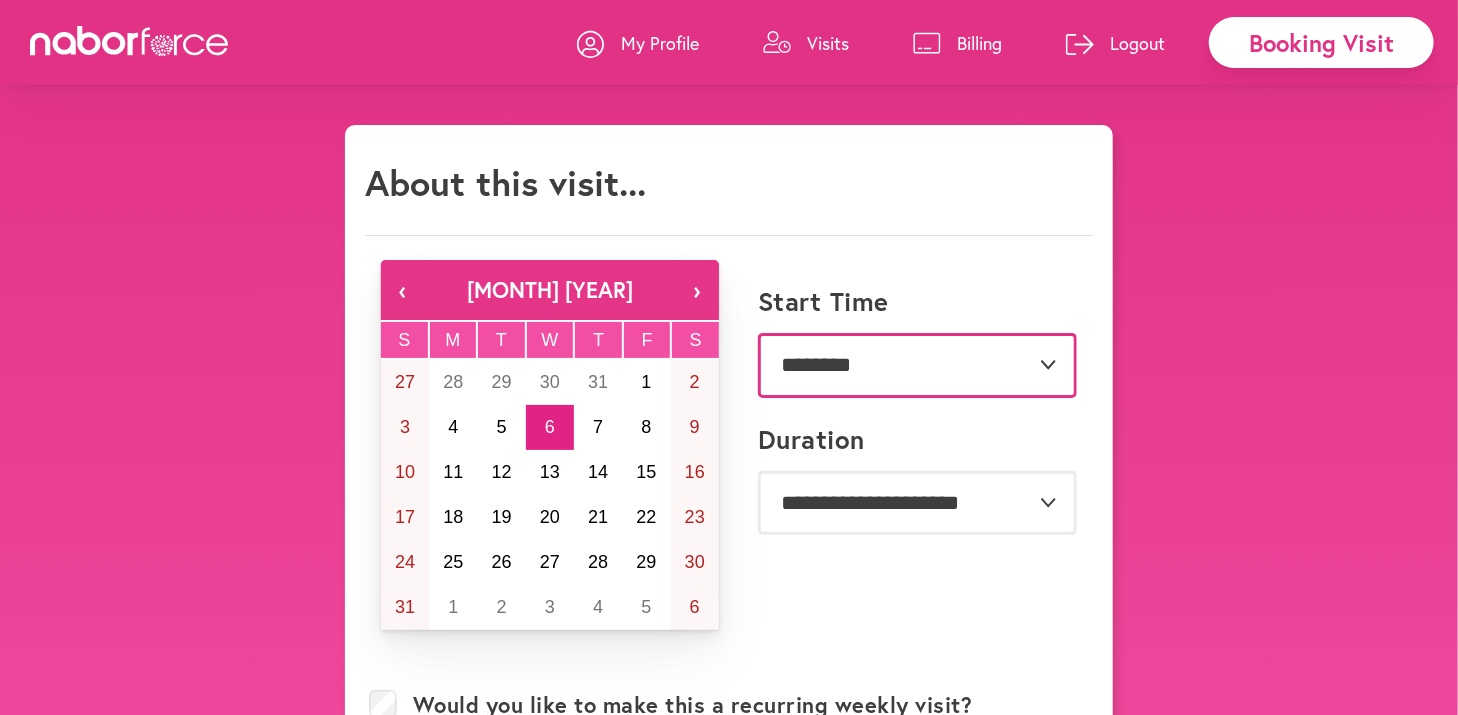click on "**********" at bounding box center [917, 365] 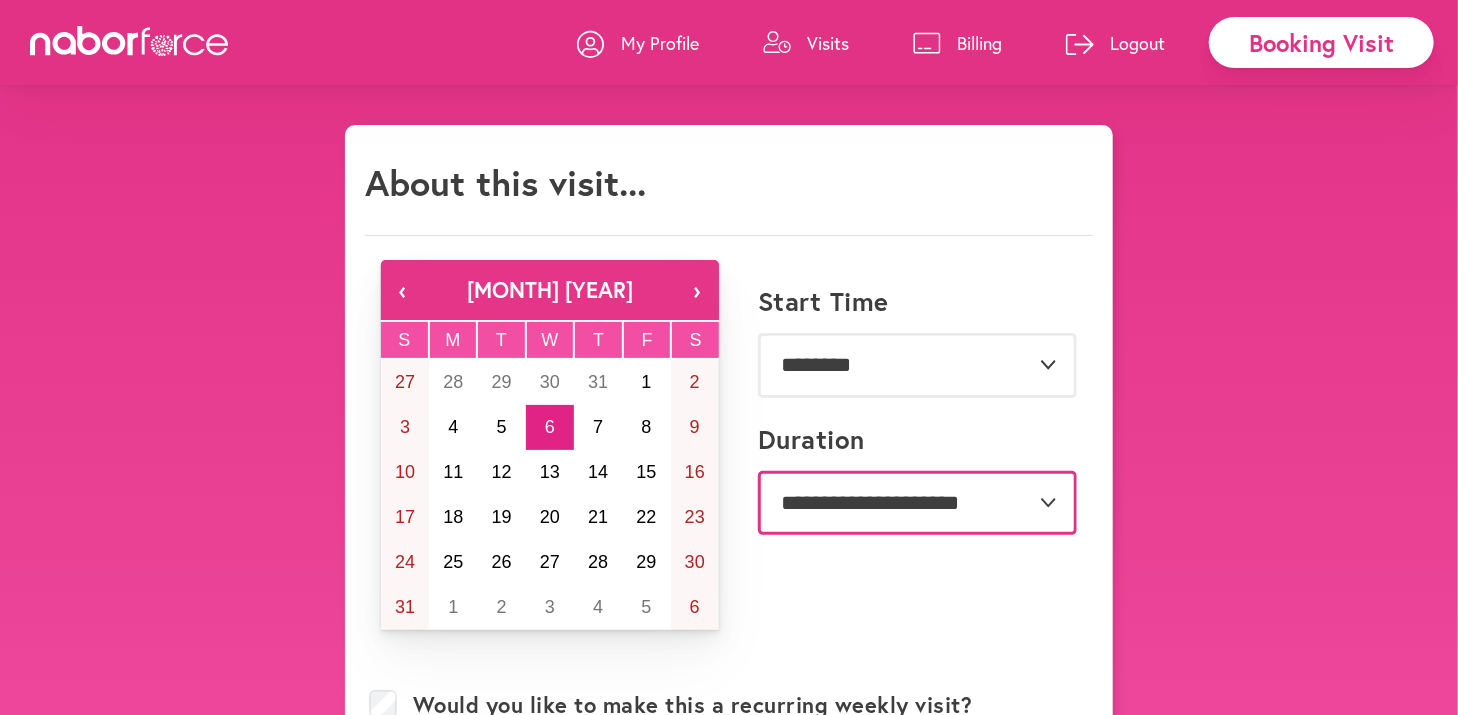 click on "**********" at bounding box center (917, 503) 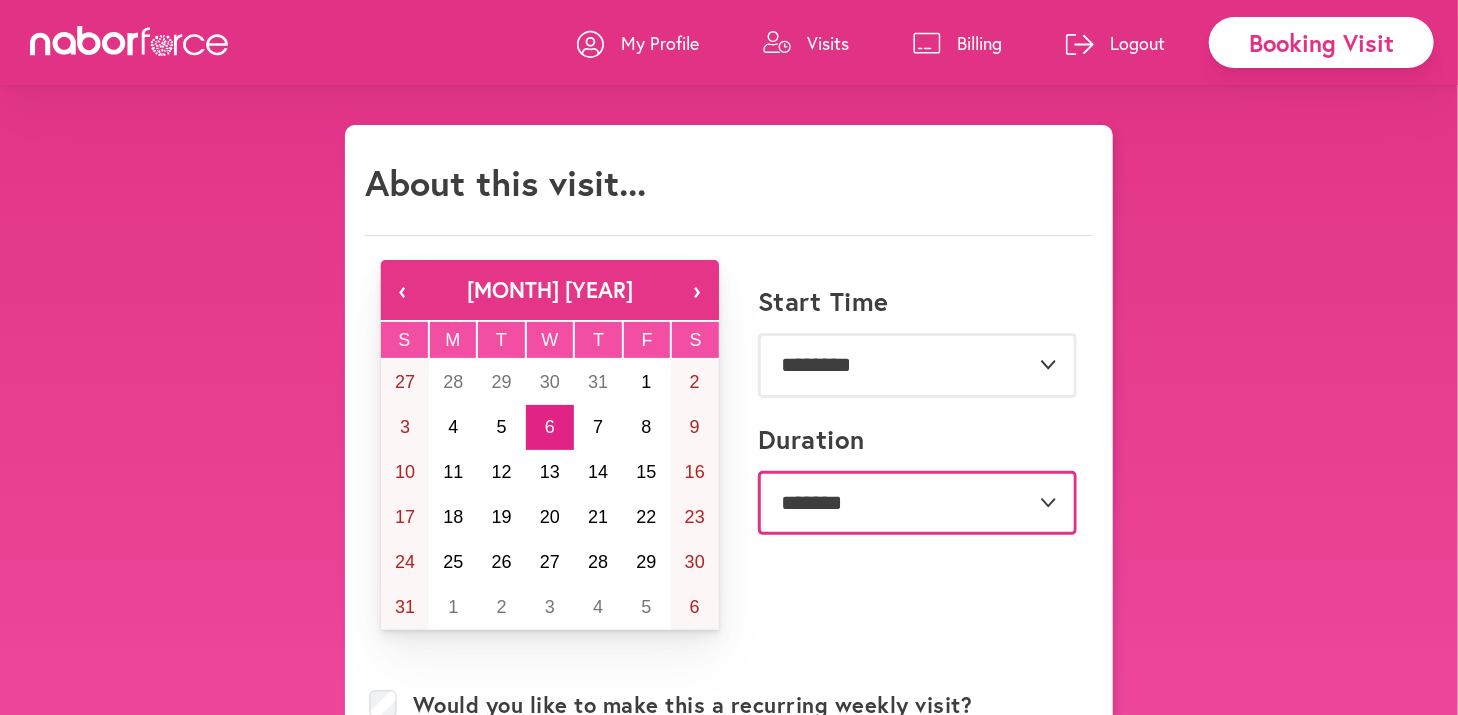 click on "**********" at bounding box center [917, 503] 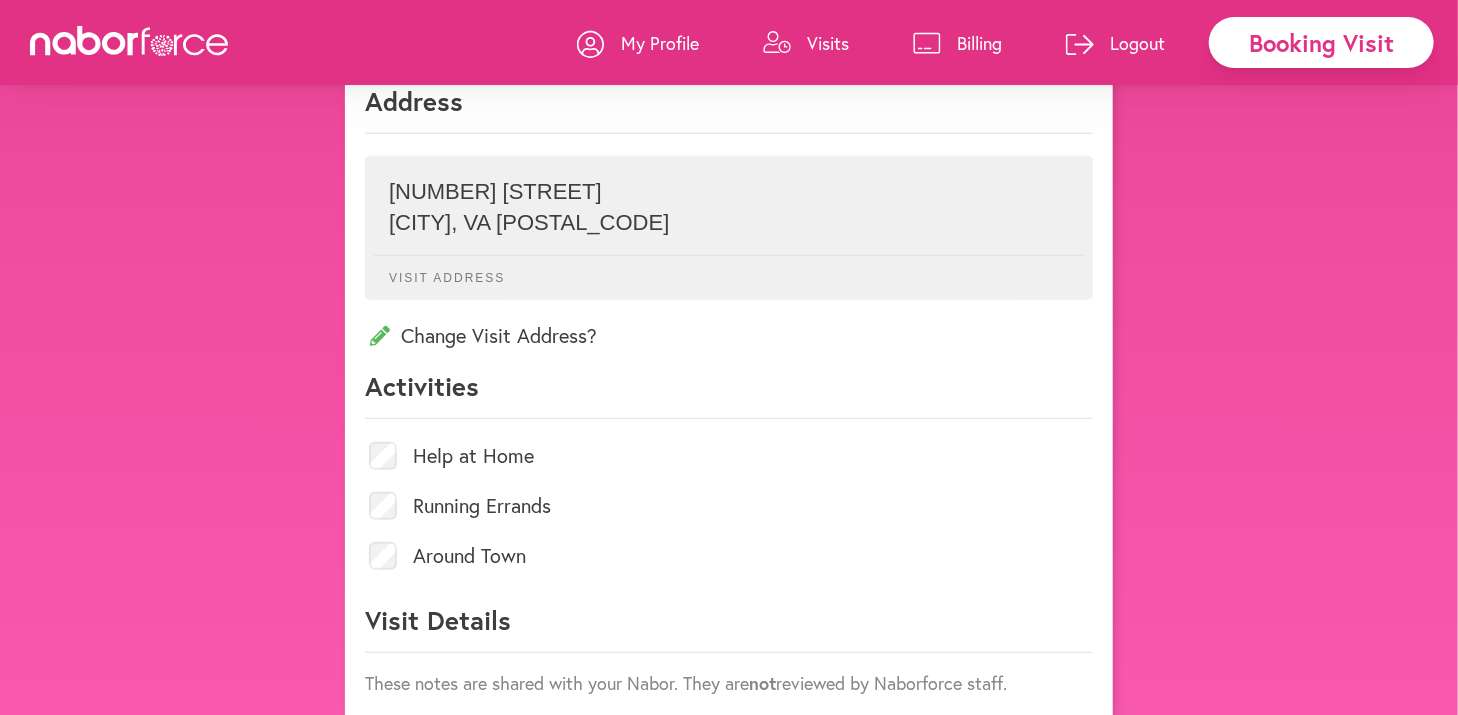 scroll, scrollTop: 700, scrollLeft: 0, axis: vertical 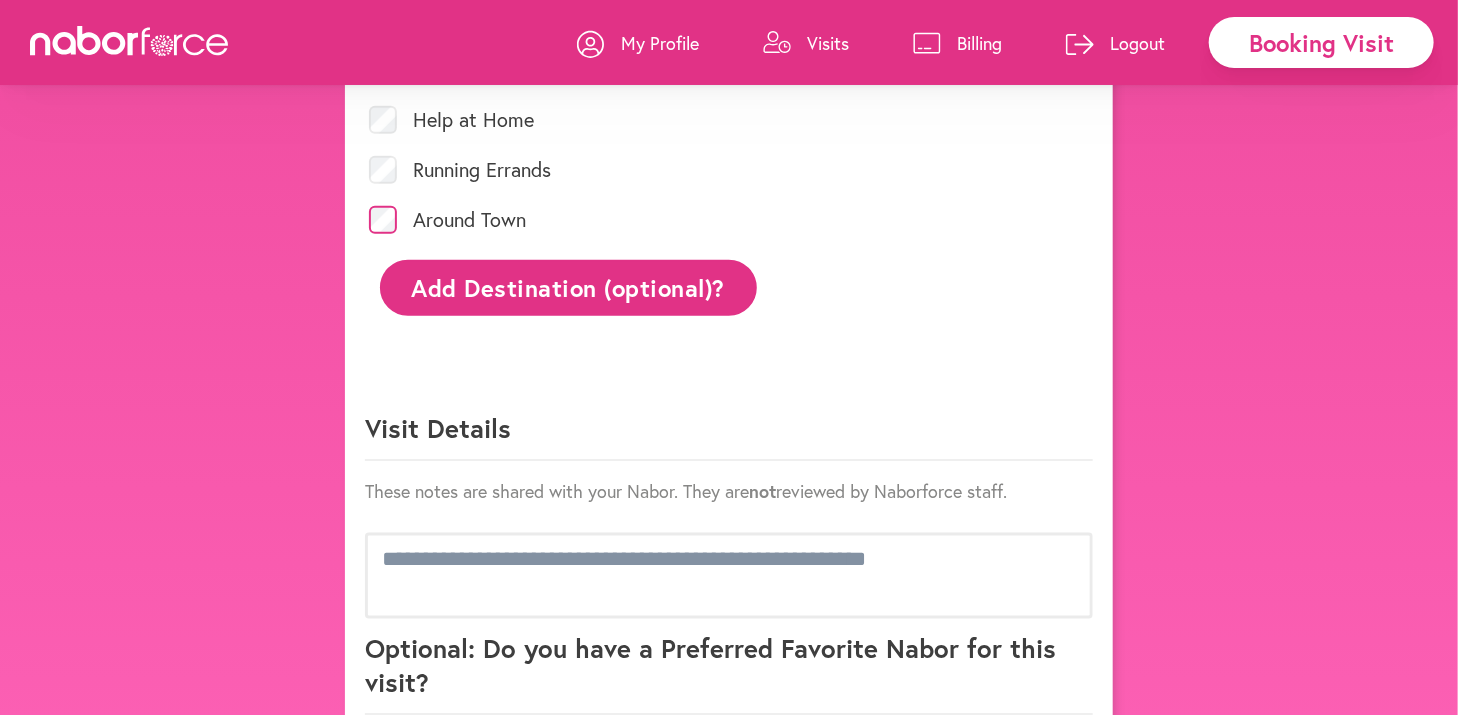 click on "Add Destination (optional)?" 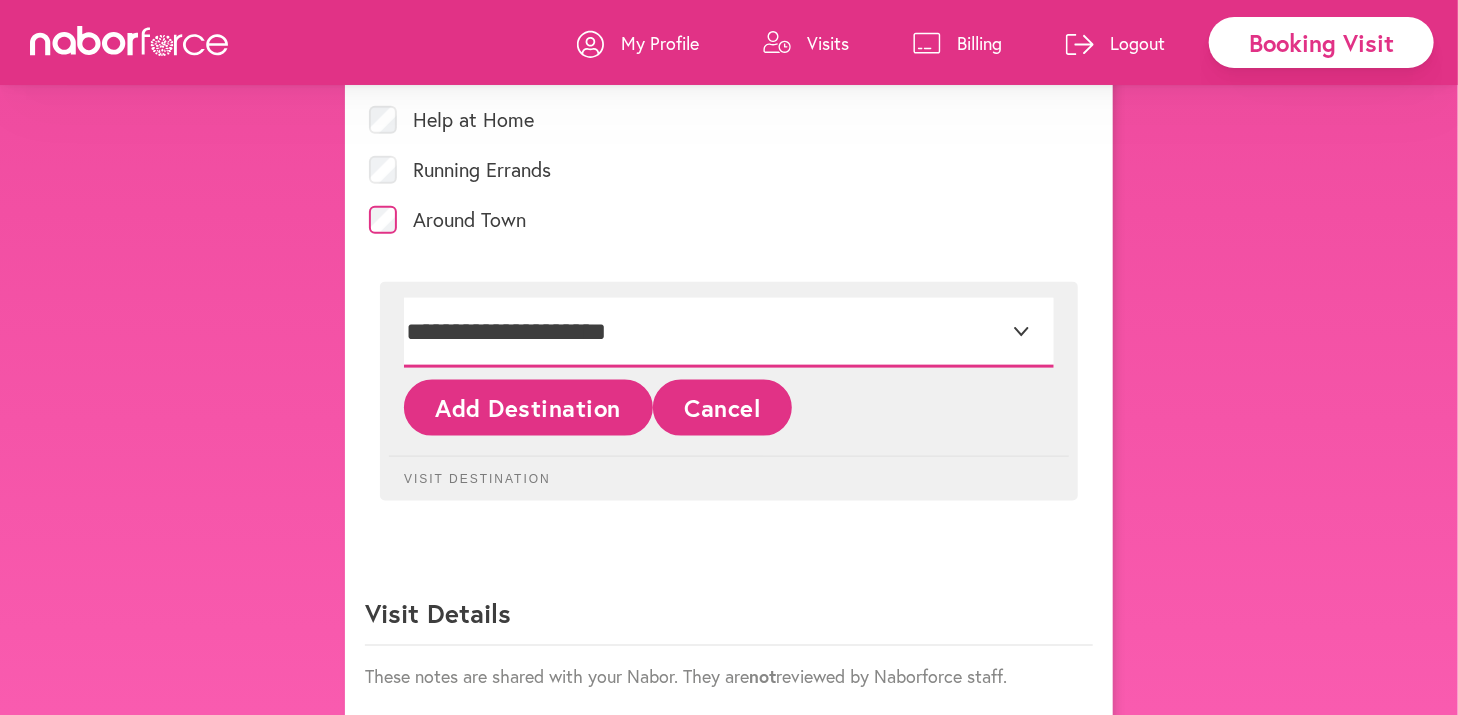 click on "**********" at bounding box center (729, 333) 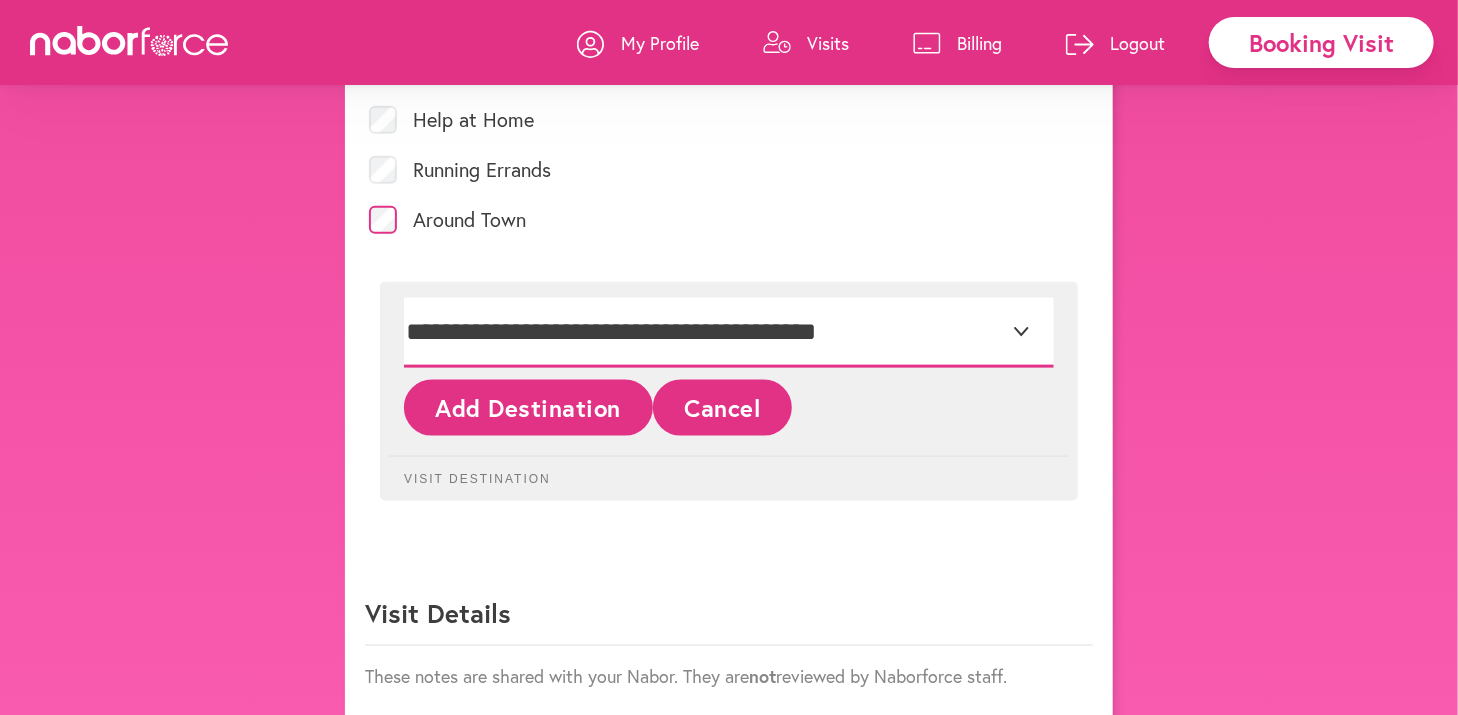 click on "**********" at bounding box center [729, 333] 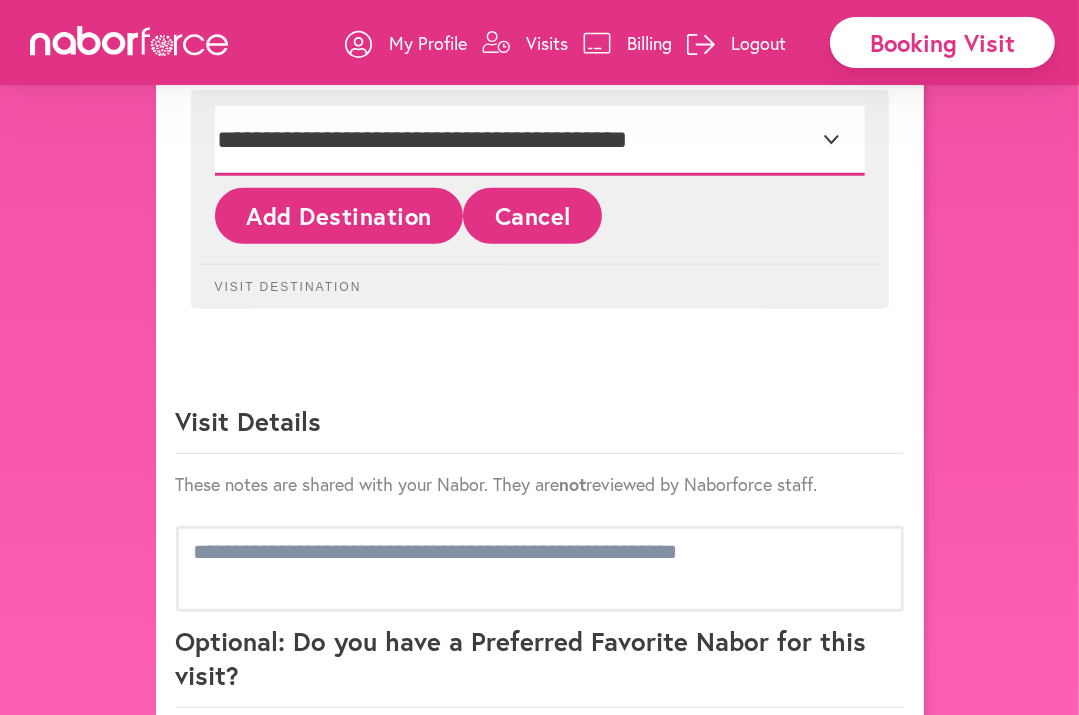scroll, scrollTop: 1200, scrollLeft: 0, axis: vertical 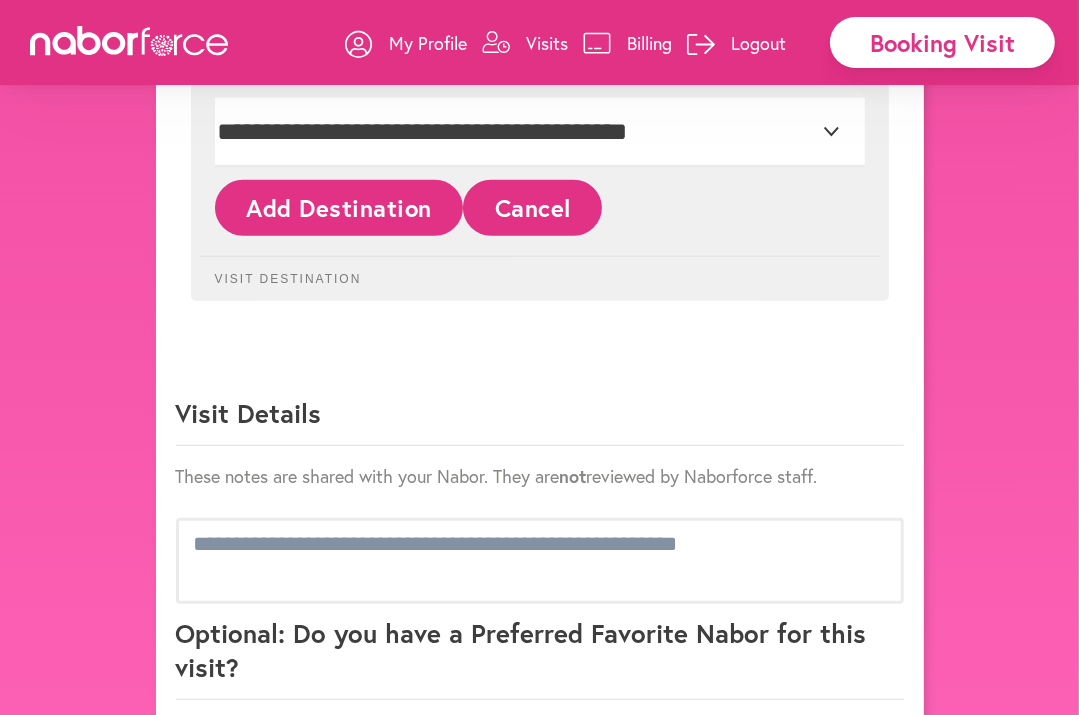 click on "Add Destination" 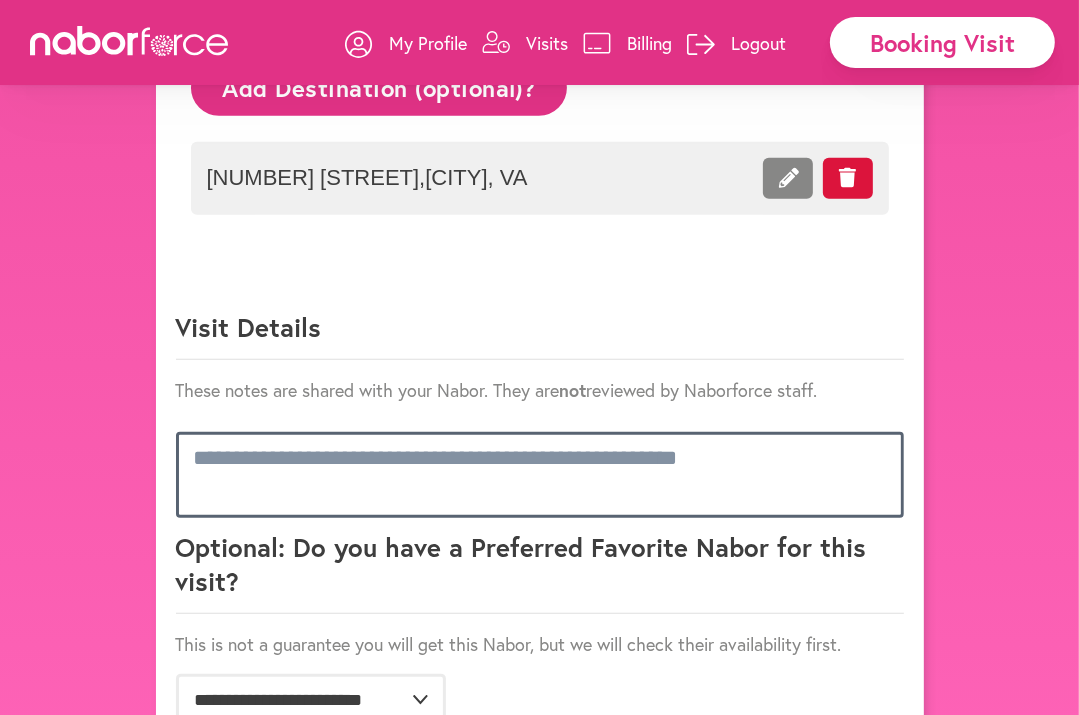 click at bounding box center [540, 475] 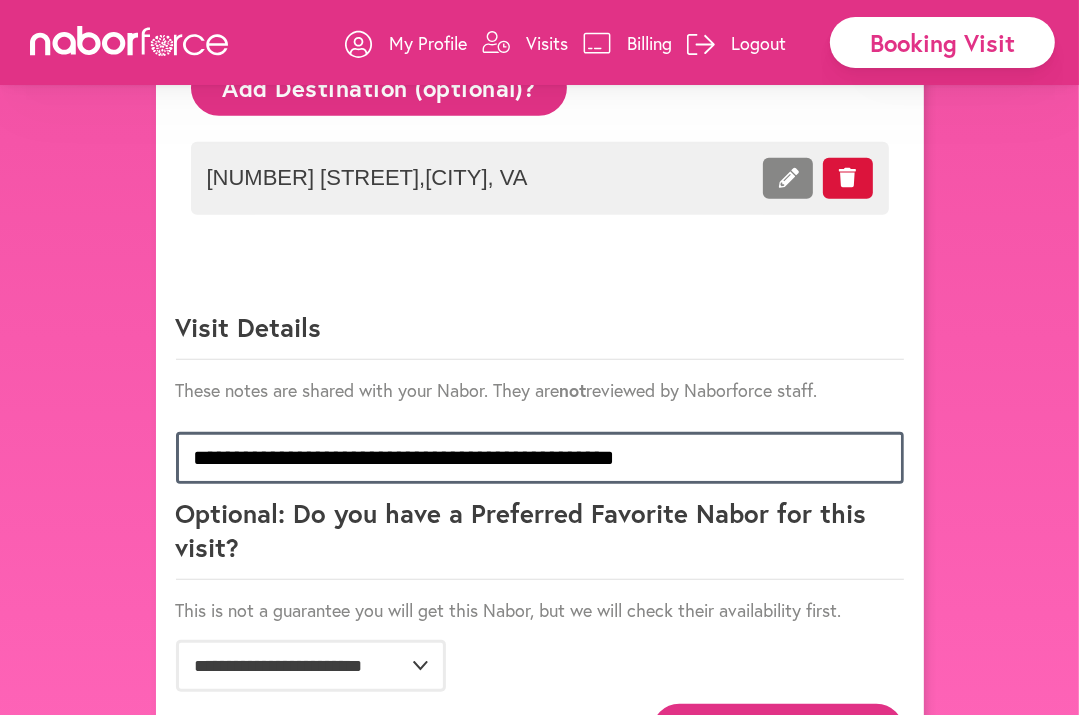type on "**********" 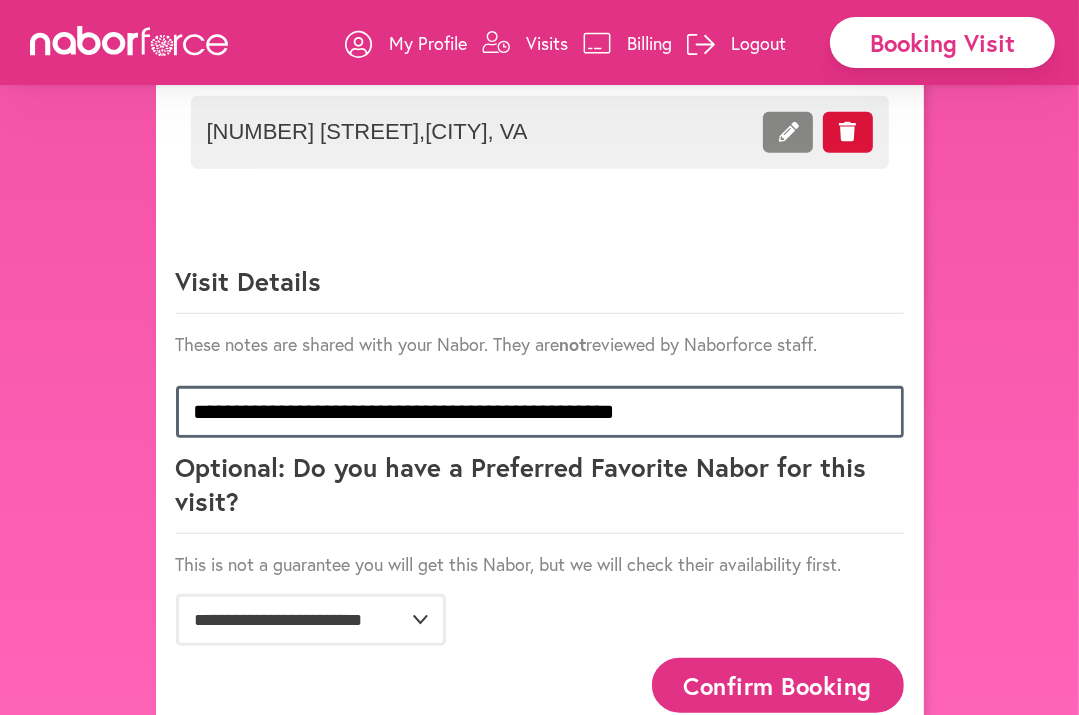 scroll, scrollTop: 1288, scrollLeft: 0, axis: vertical 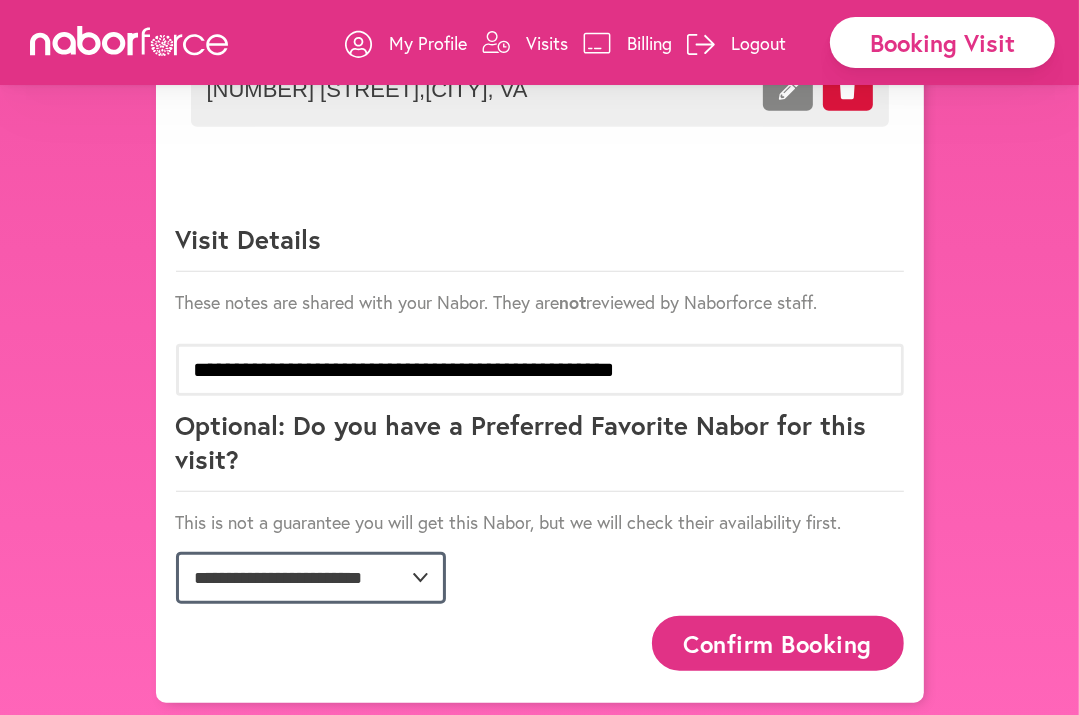 click on "**********" 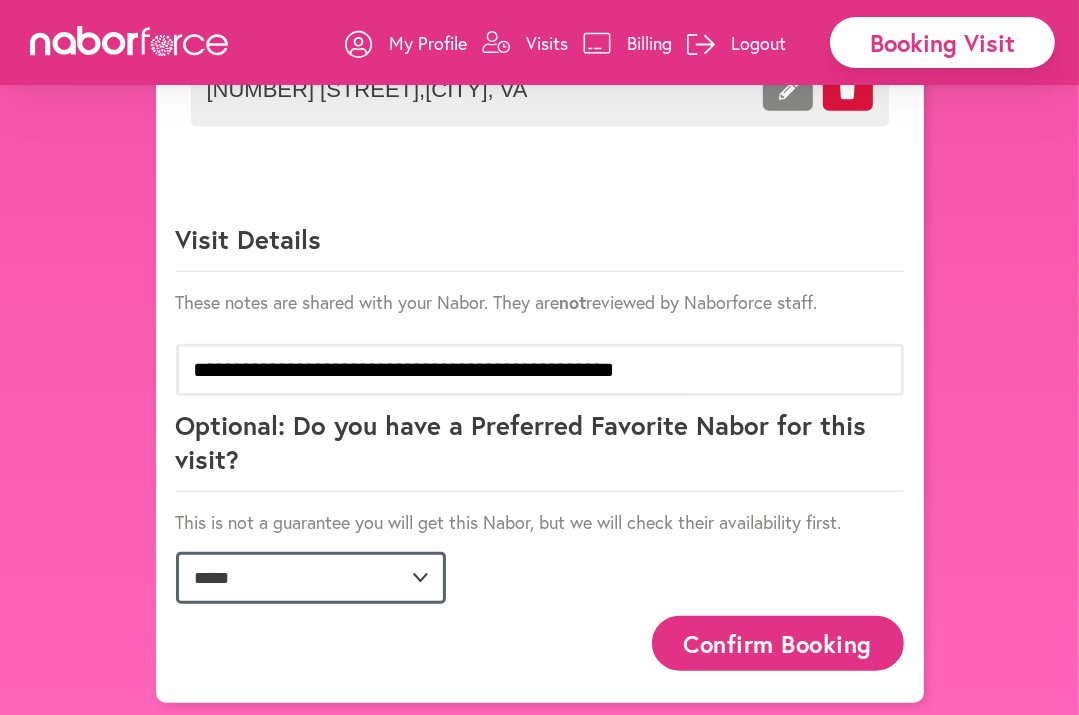 click on "**********" 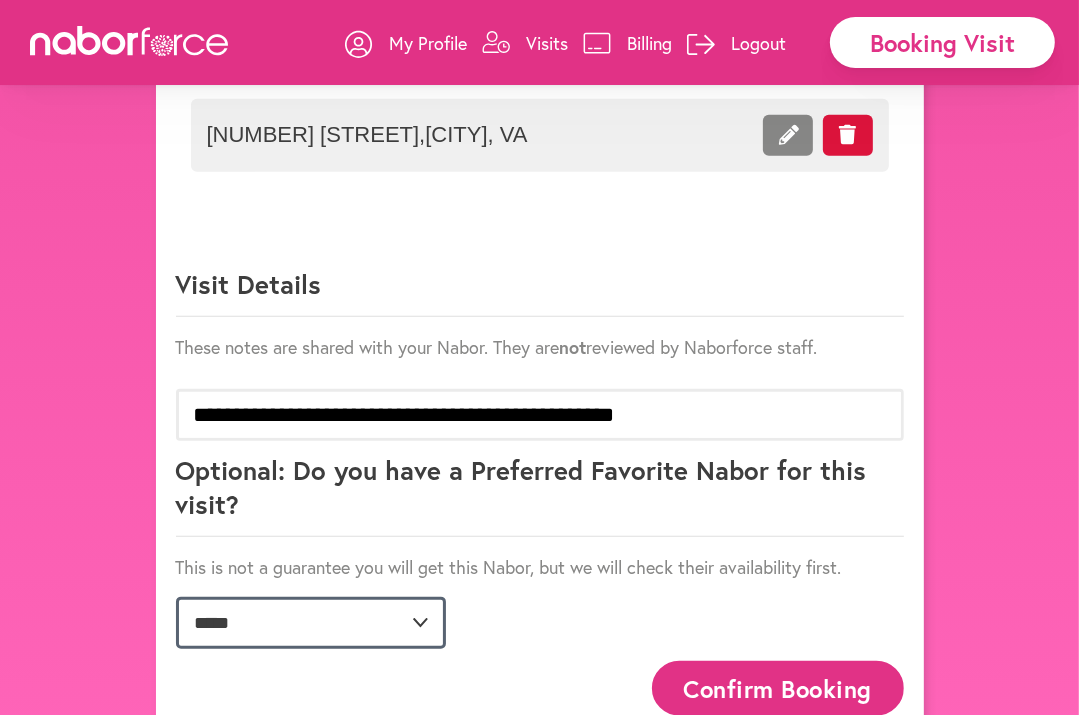 scroll, scrollTop: 1288, scrollLeft: 0, axis: vertical 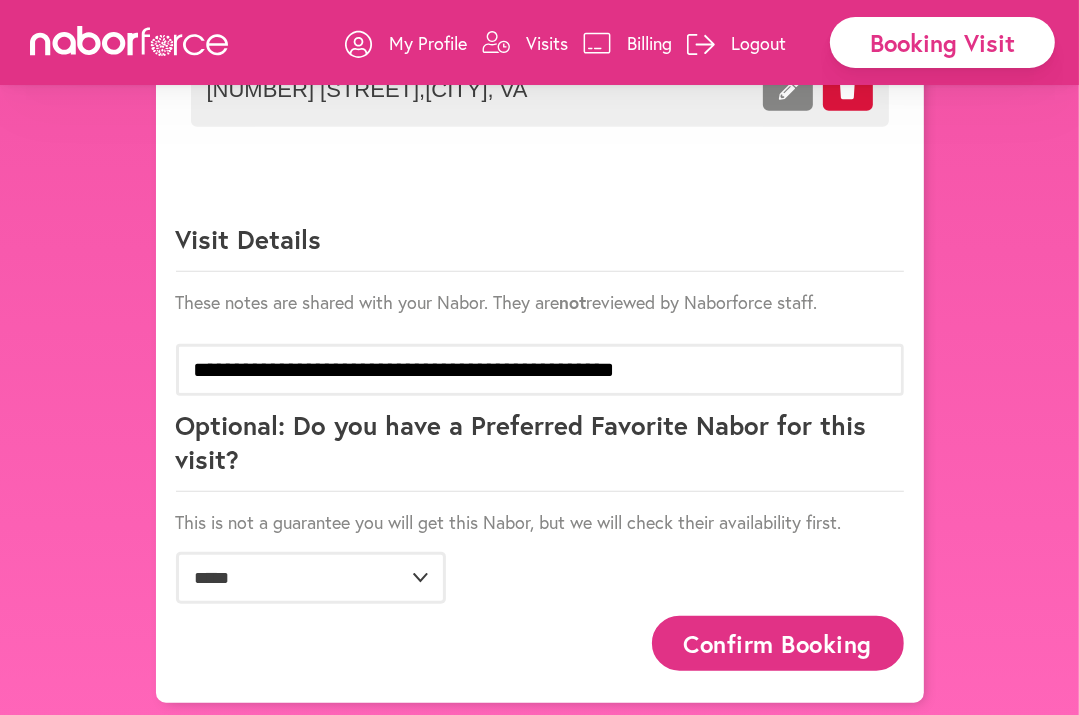 click on "Confirm Booking" at bounding box center (778, 643) 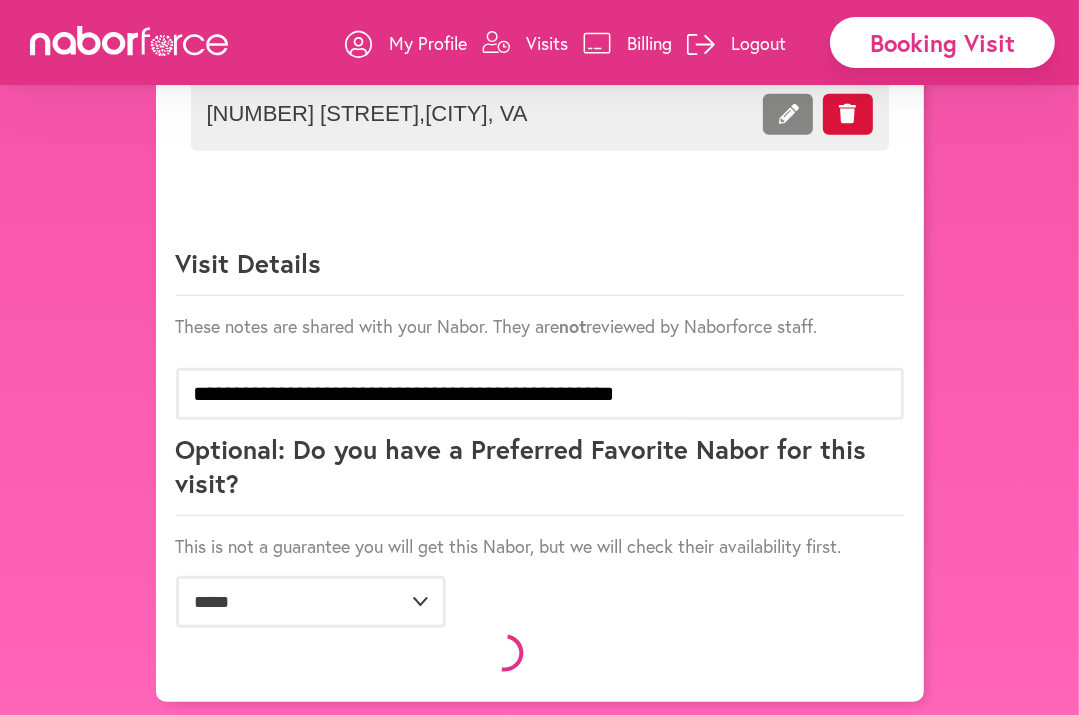 scroll, scrollTop: 1288, scrollLeft: 0, axis: vertical 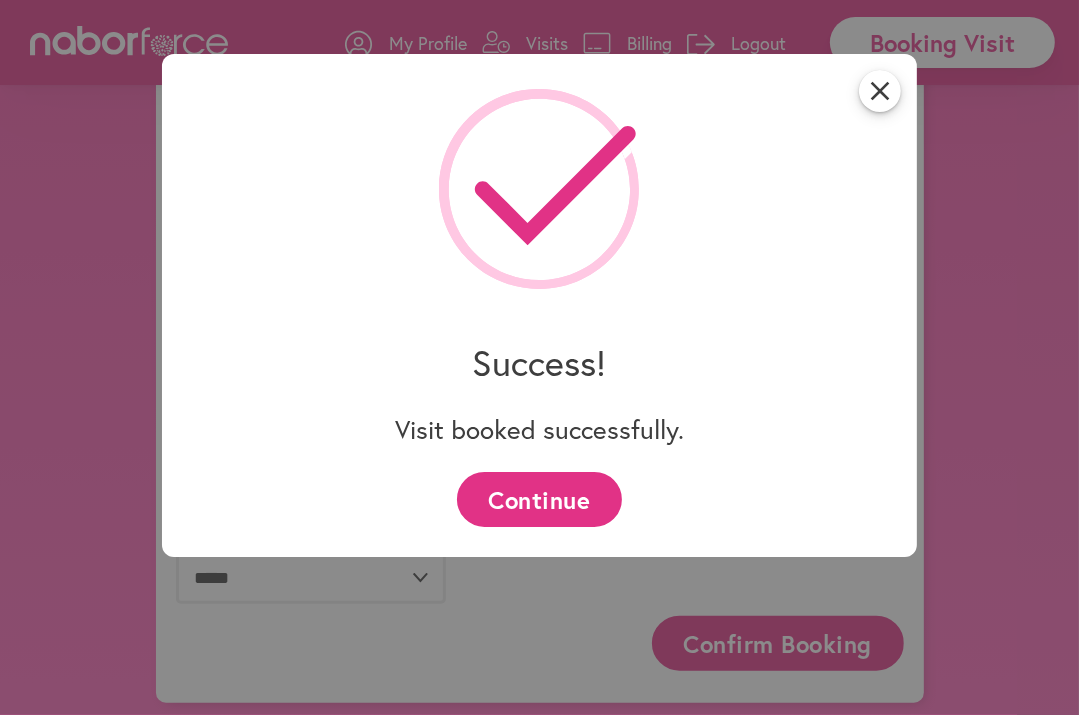 click on "Continue" at bounding box center (539, 499) 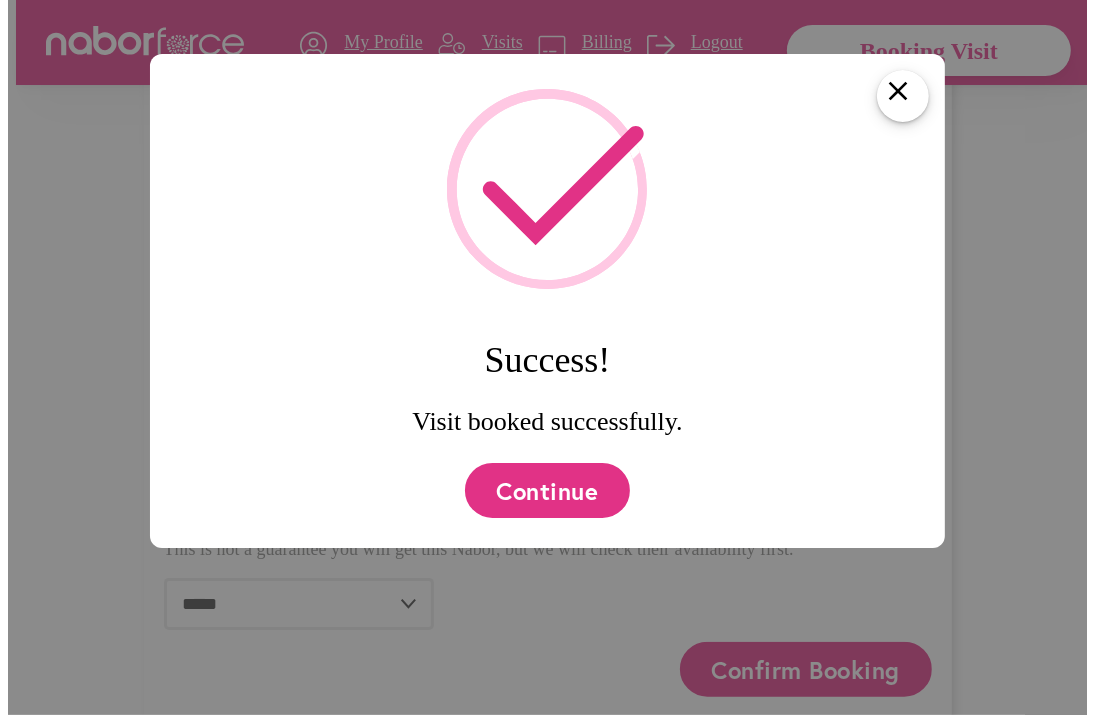 scroll, scrollTop: 0, scrollLeft: 0, axis: both 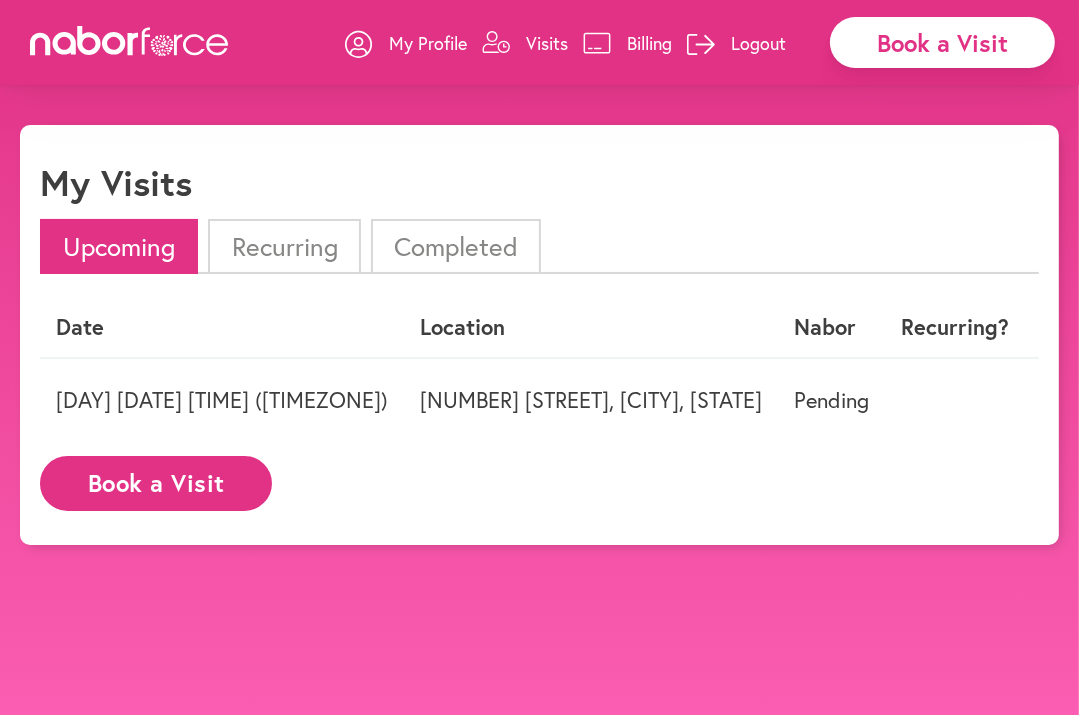 click 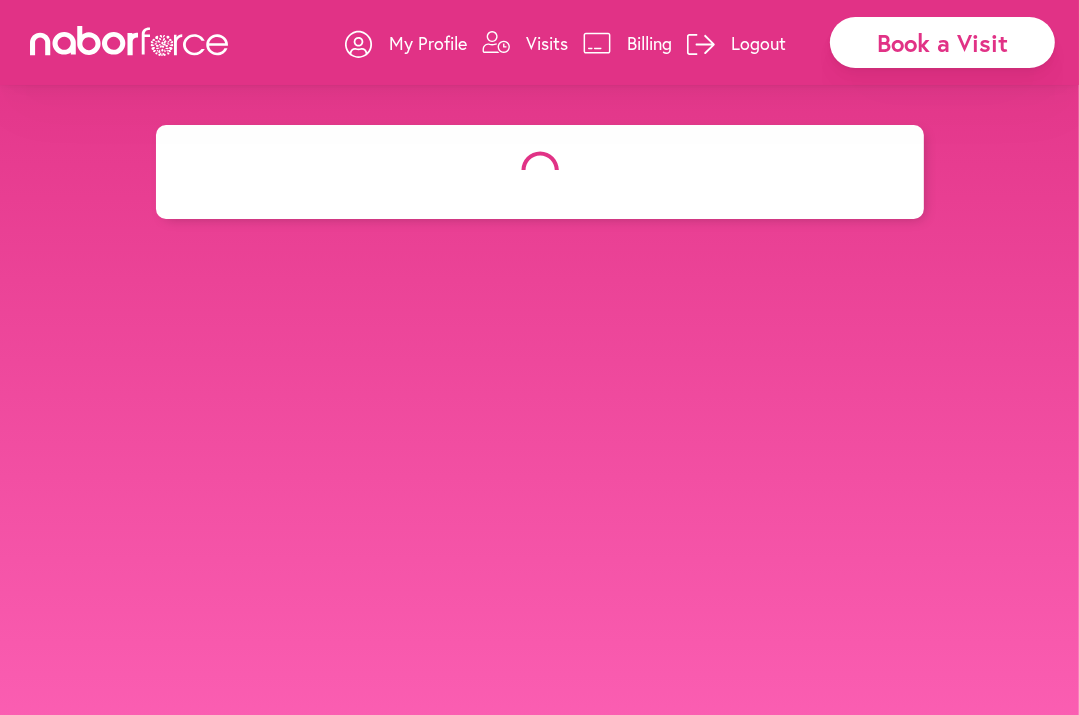 select on "********" 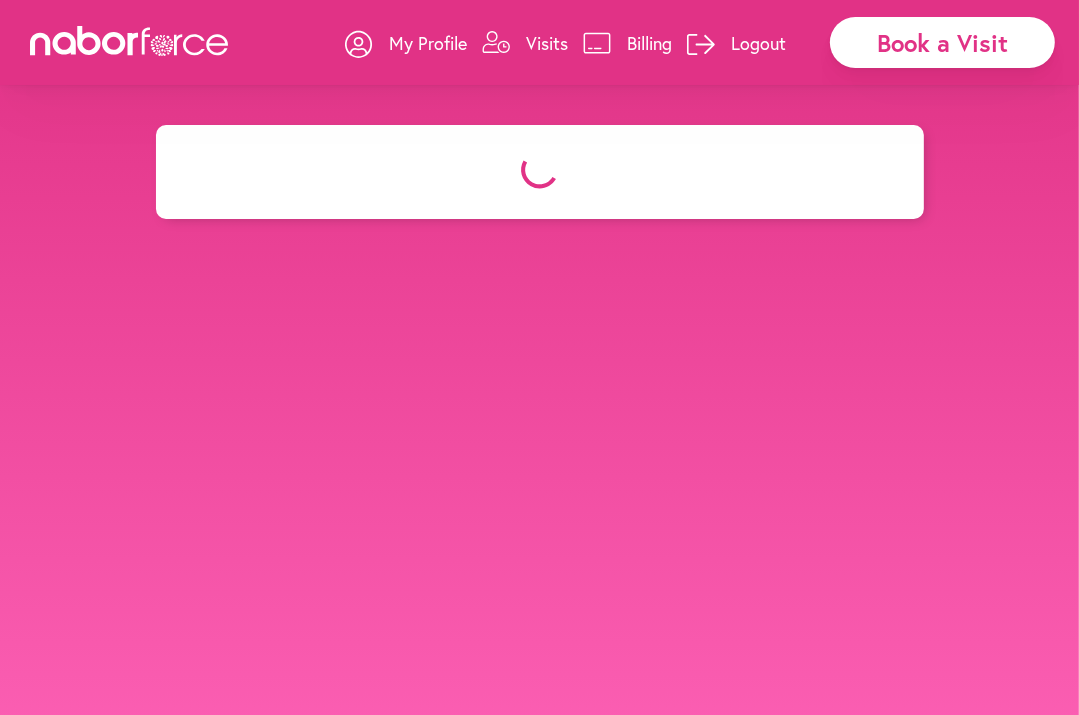 select on "***" 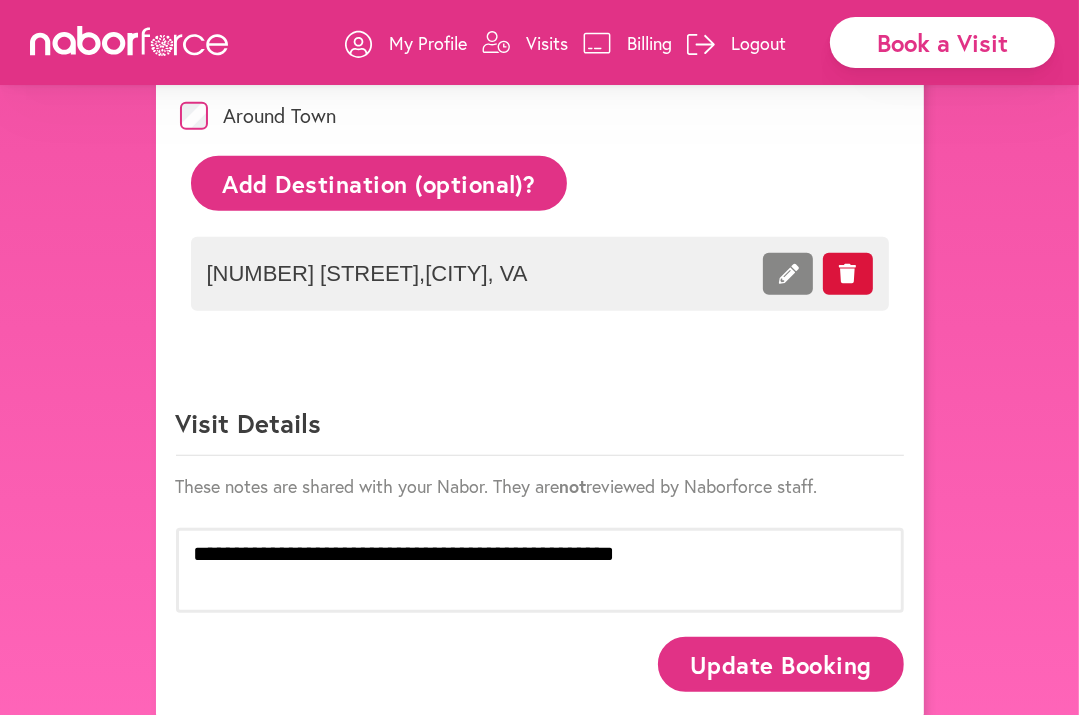 scroll, scrollTop: 1047, scrollLeft: 0, axis: vertical 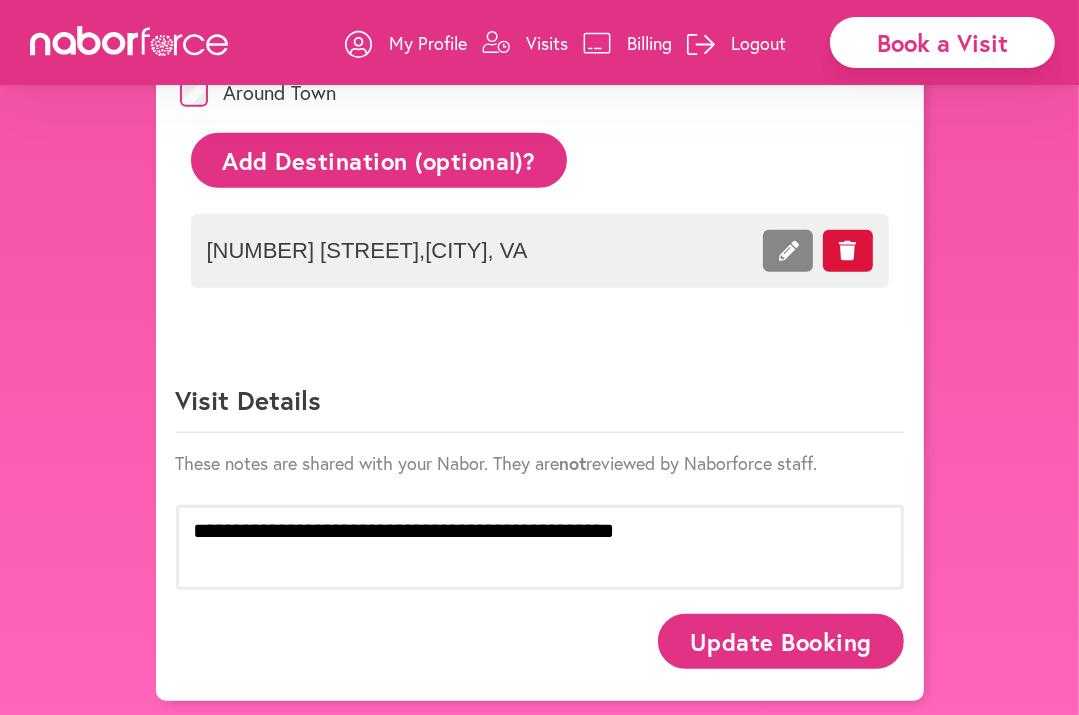click on "Update Booking" at bounding box center [780, 641] 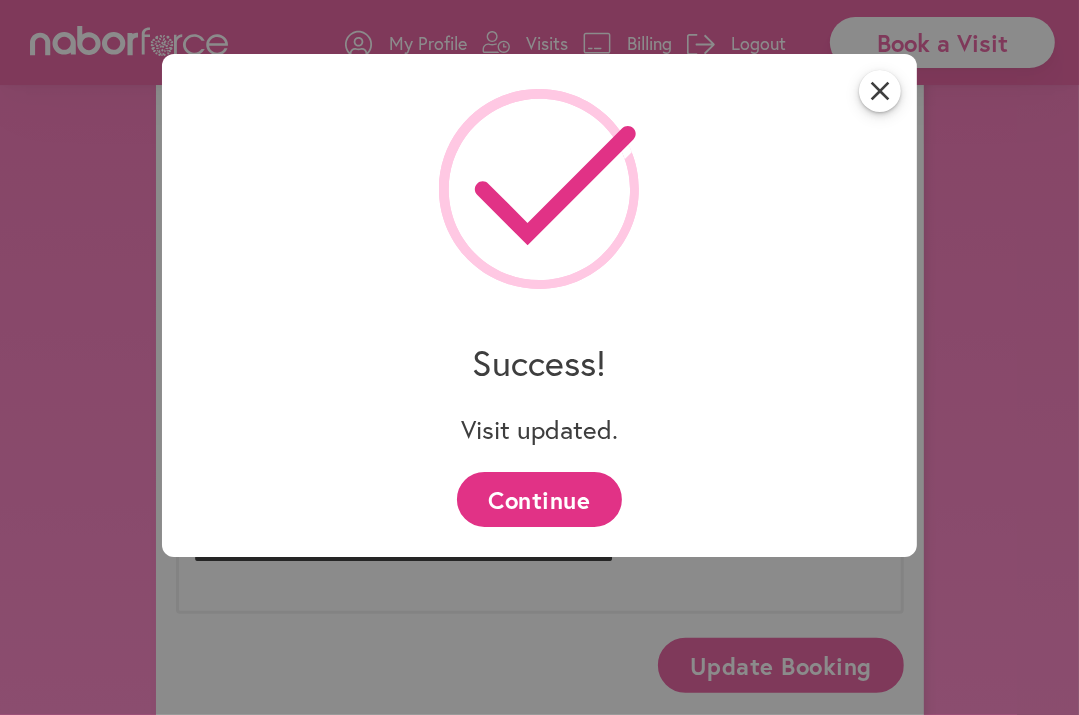 scroll, scrollTop: 1047, scrollLeft: 0, axis: vertical 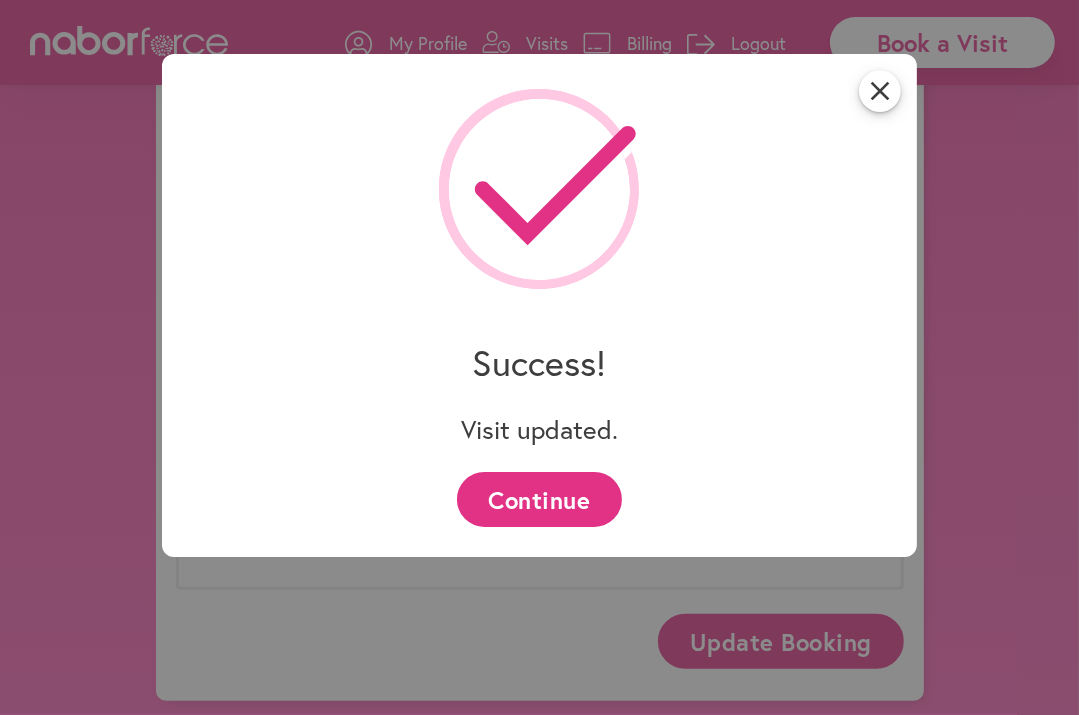 click on "Continue" at bounding box center [539, 499] 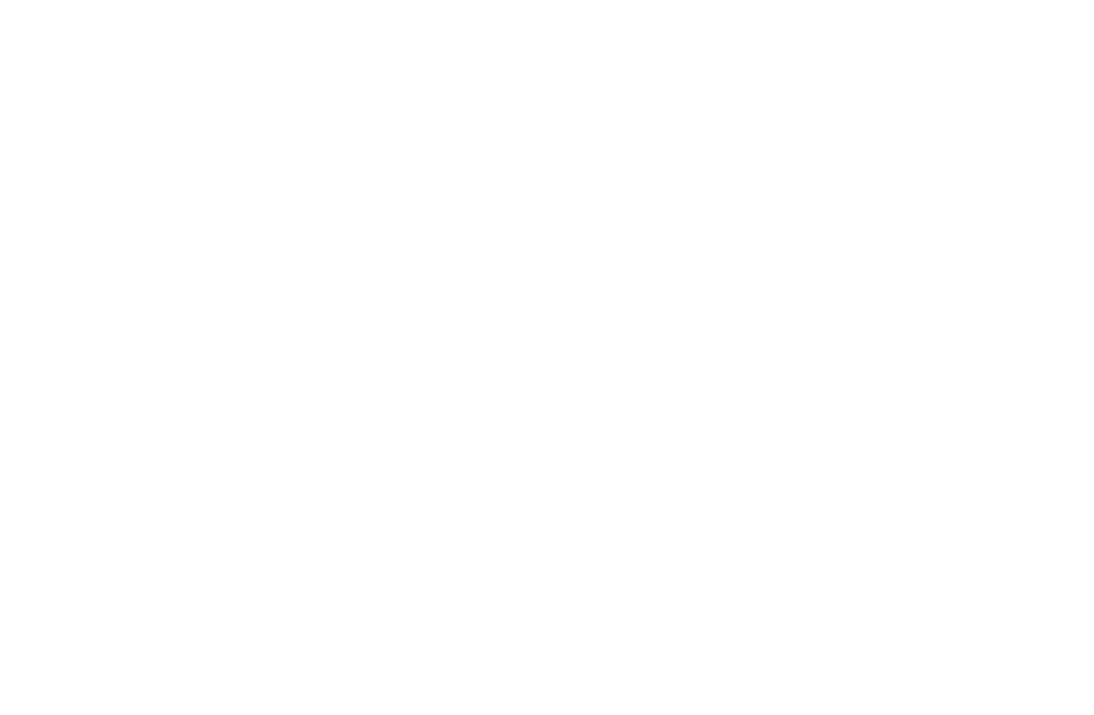 scroll, scrollTop: 0, scrollLeft: 0, axis: both 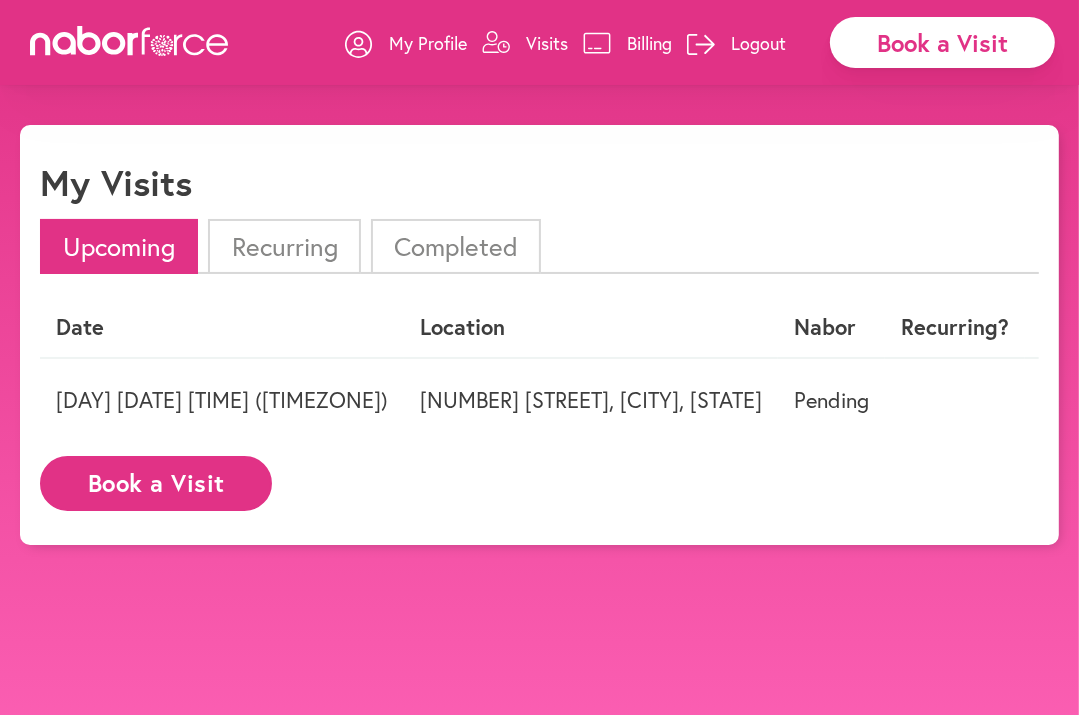 click on "Completed" at bounding box center (456, 246) 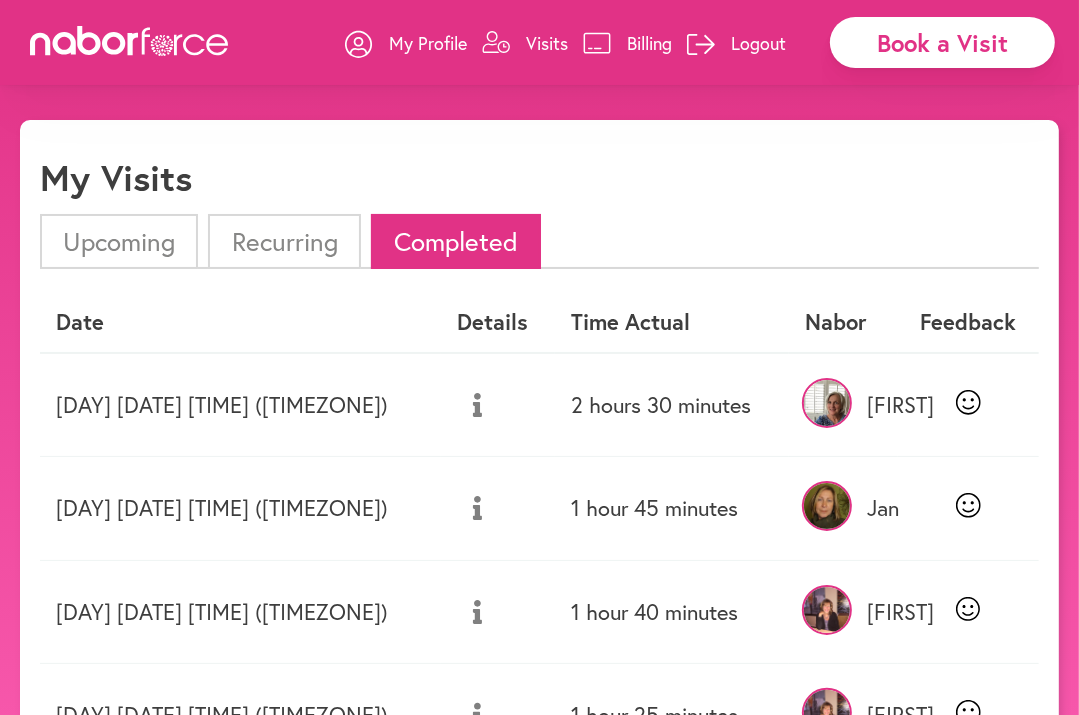 scroll, scrollTop: 0, scrollLeft: 0, axis: both 